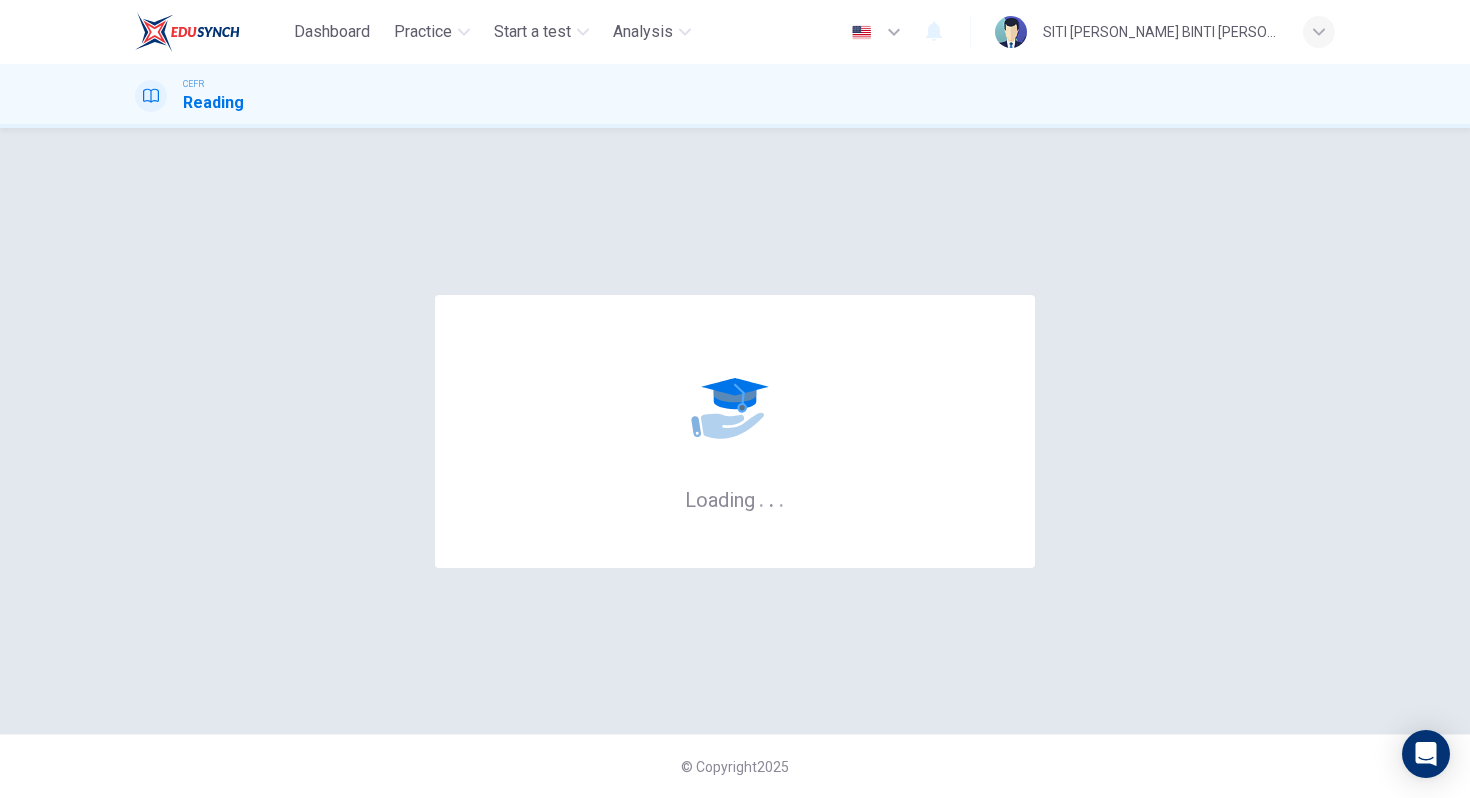 scroll, scrollTop: 0, scrollLeft: 0, axis: both 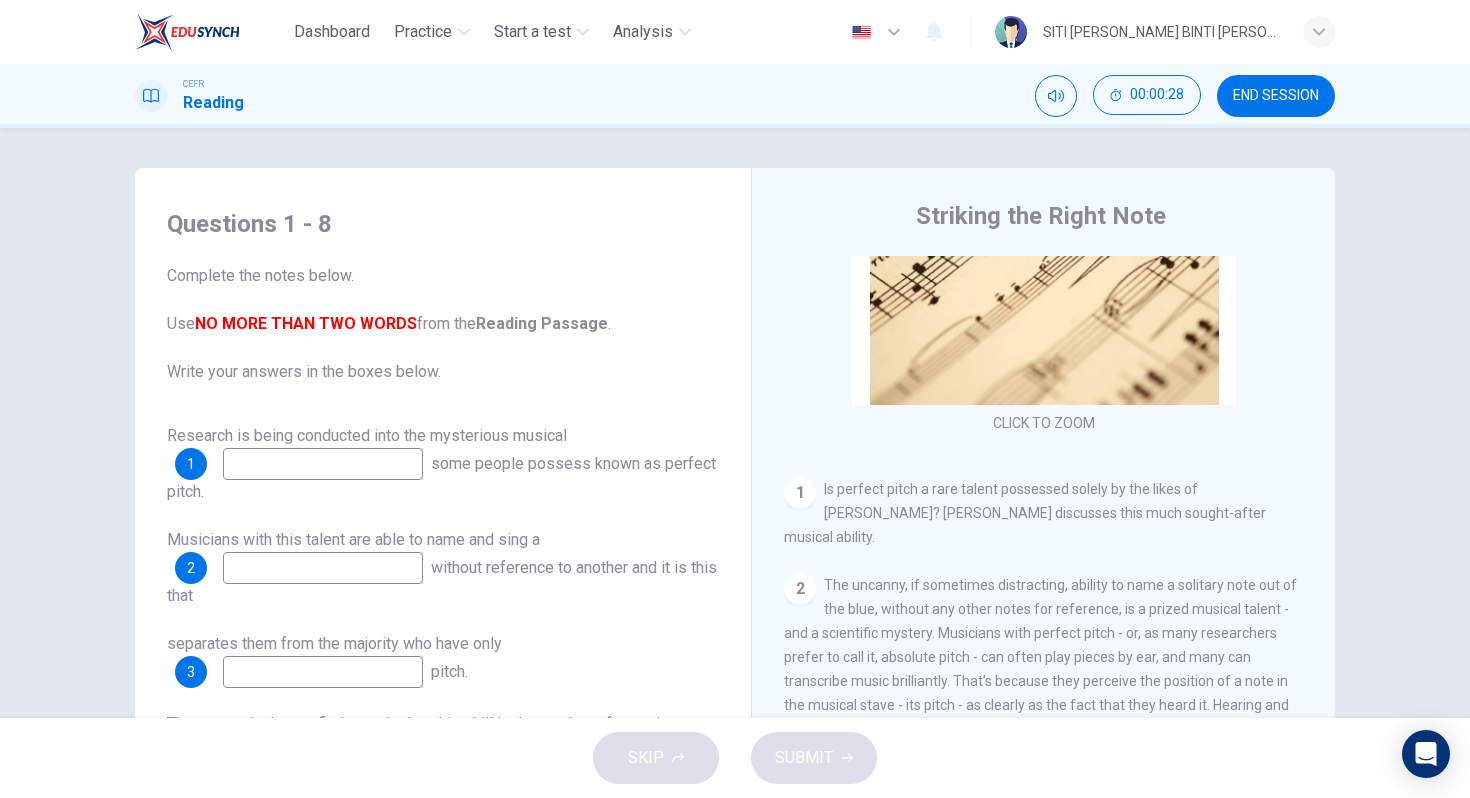 click at bounding box center [323, 464] 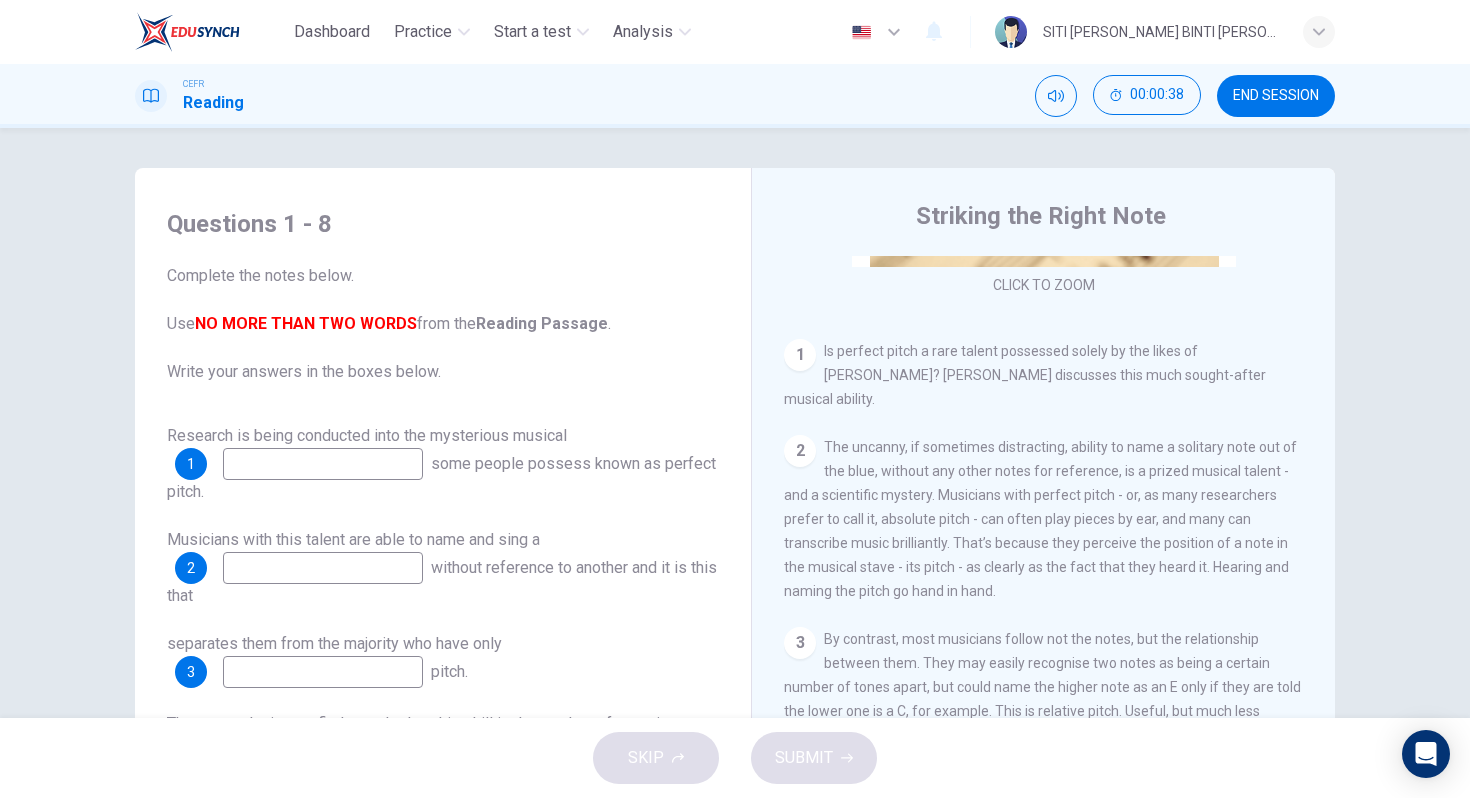 scroll, scrollTop: 337, scrollLeft: 0, axis: vertical 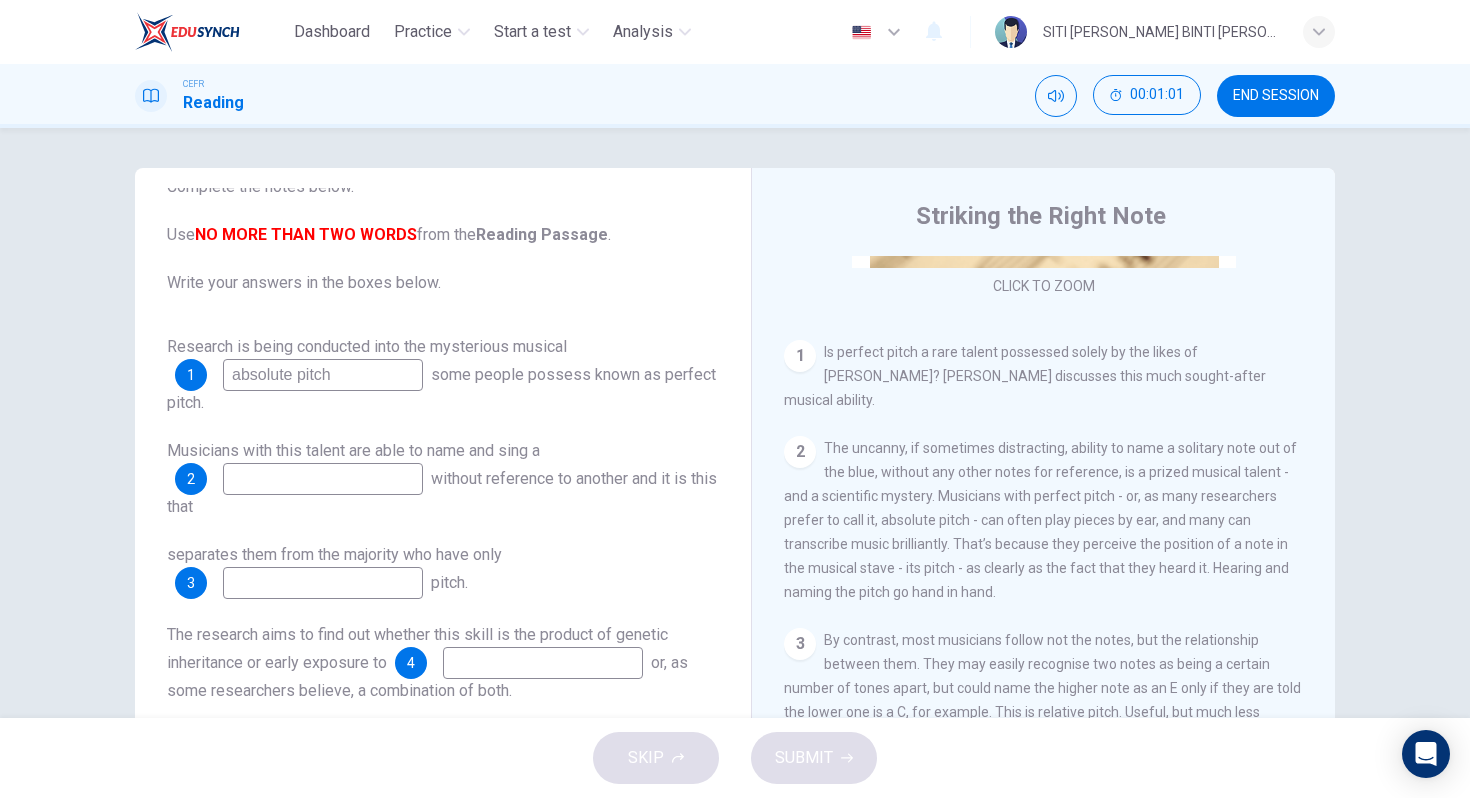 type on "absolute pitch" 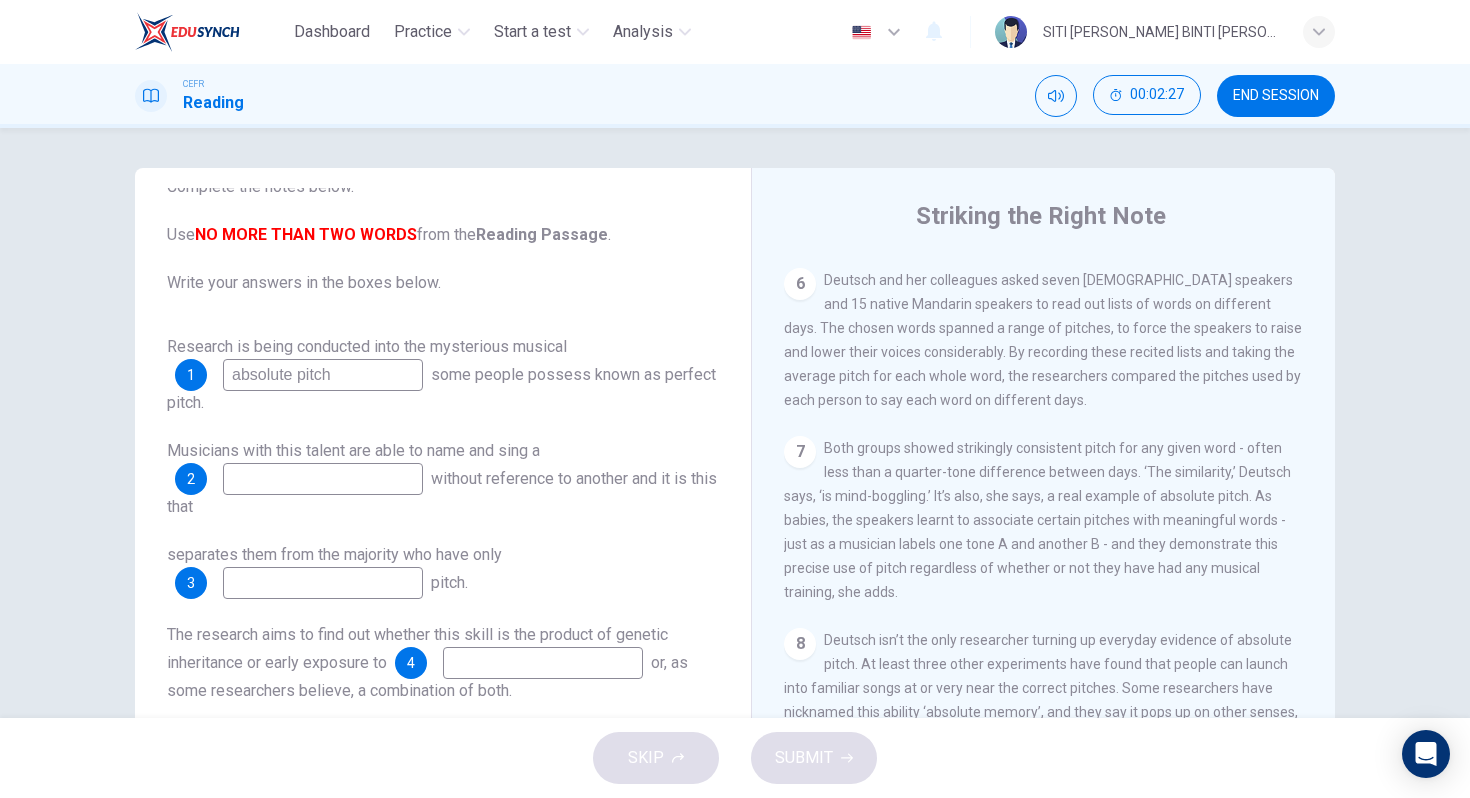 scroll, scrollTop: 1322, scrollLeft: 0, axis: vertical 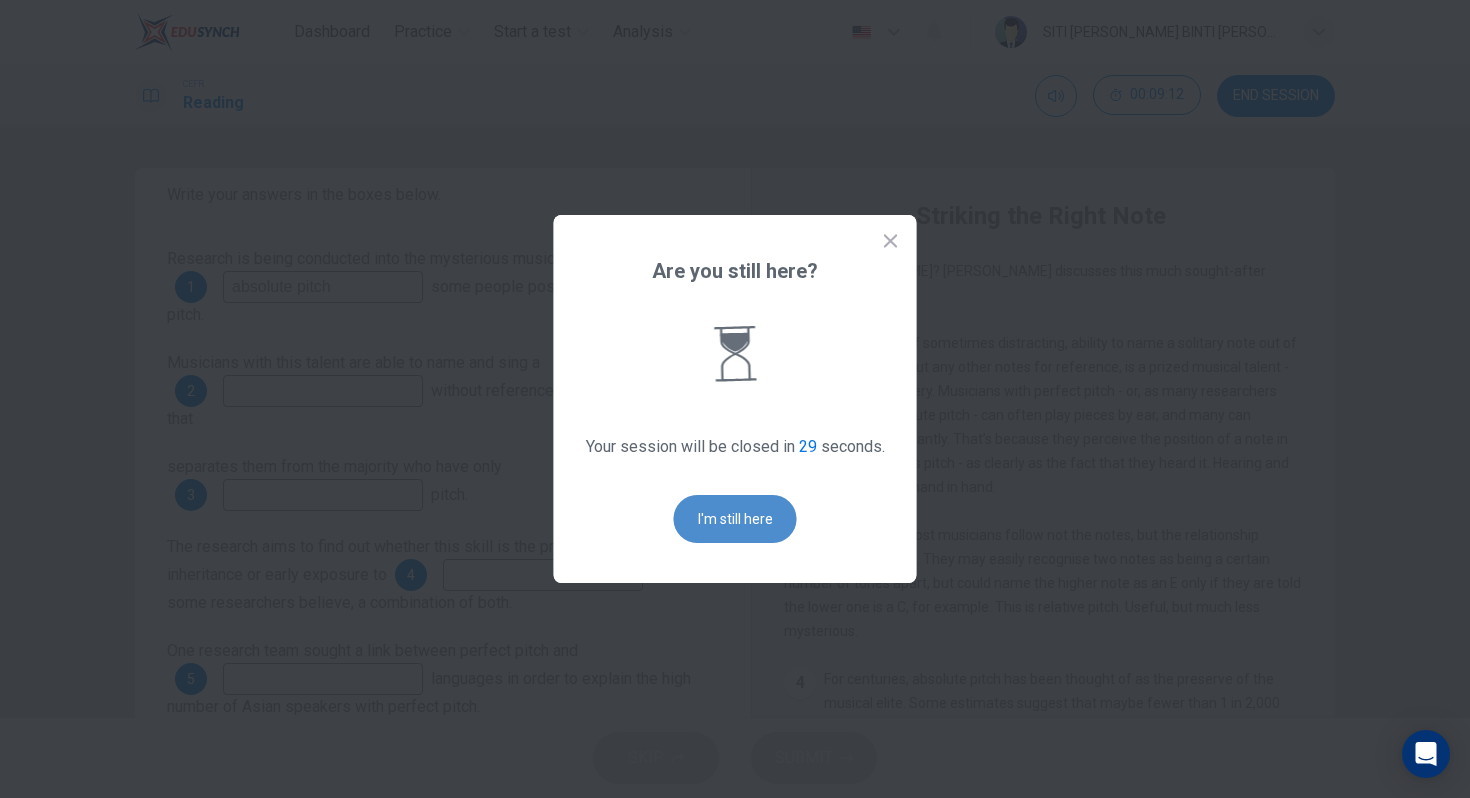 click on "I'm still here" at bounding box center [735, 519] 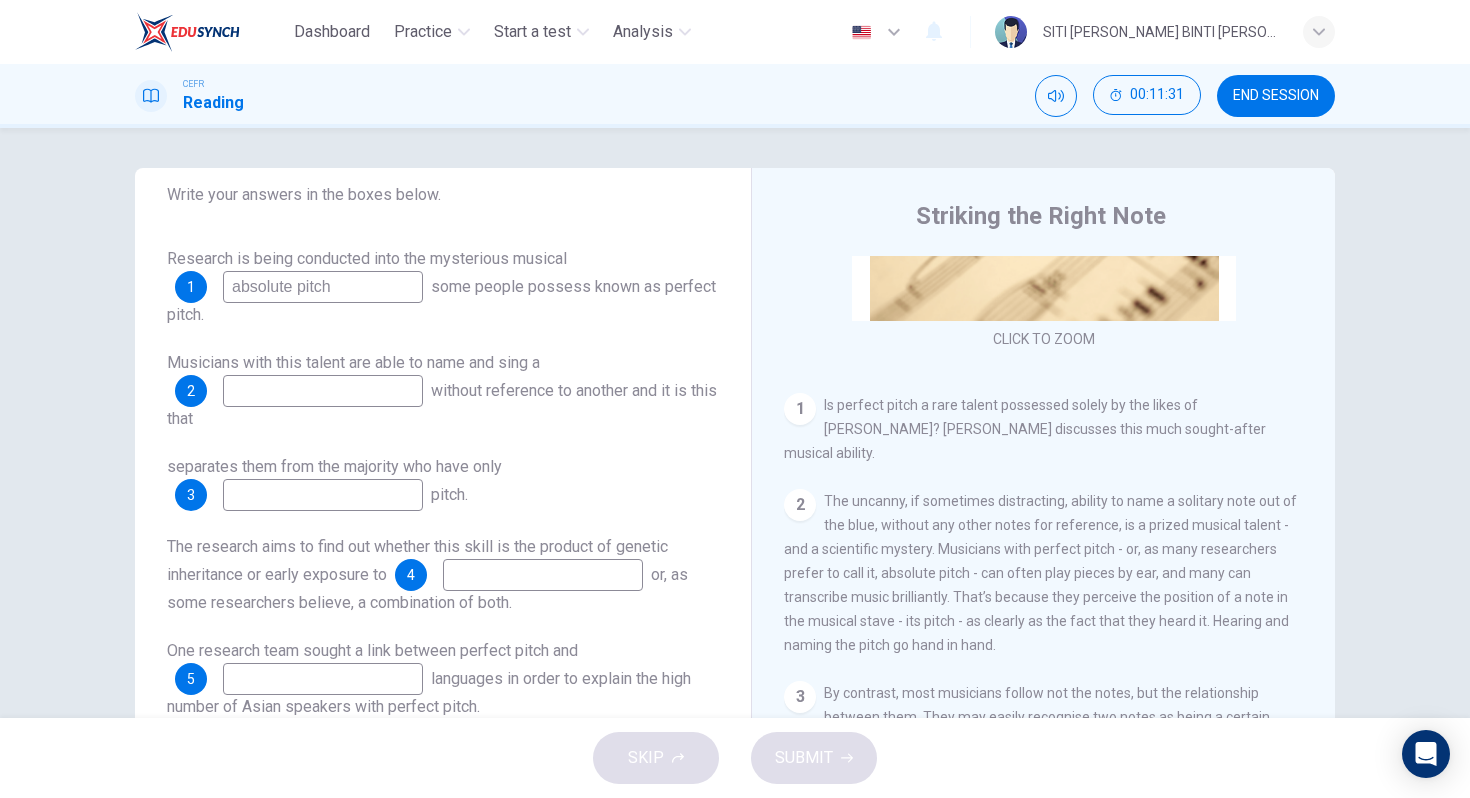 scroll, scrollTop: 290, scrollLeft: 0, axis: vertical 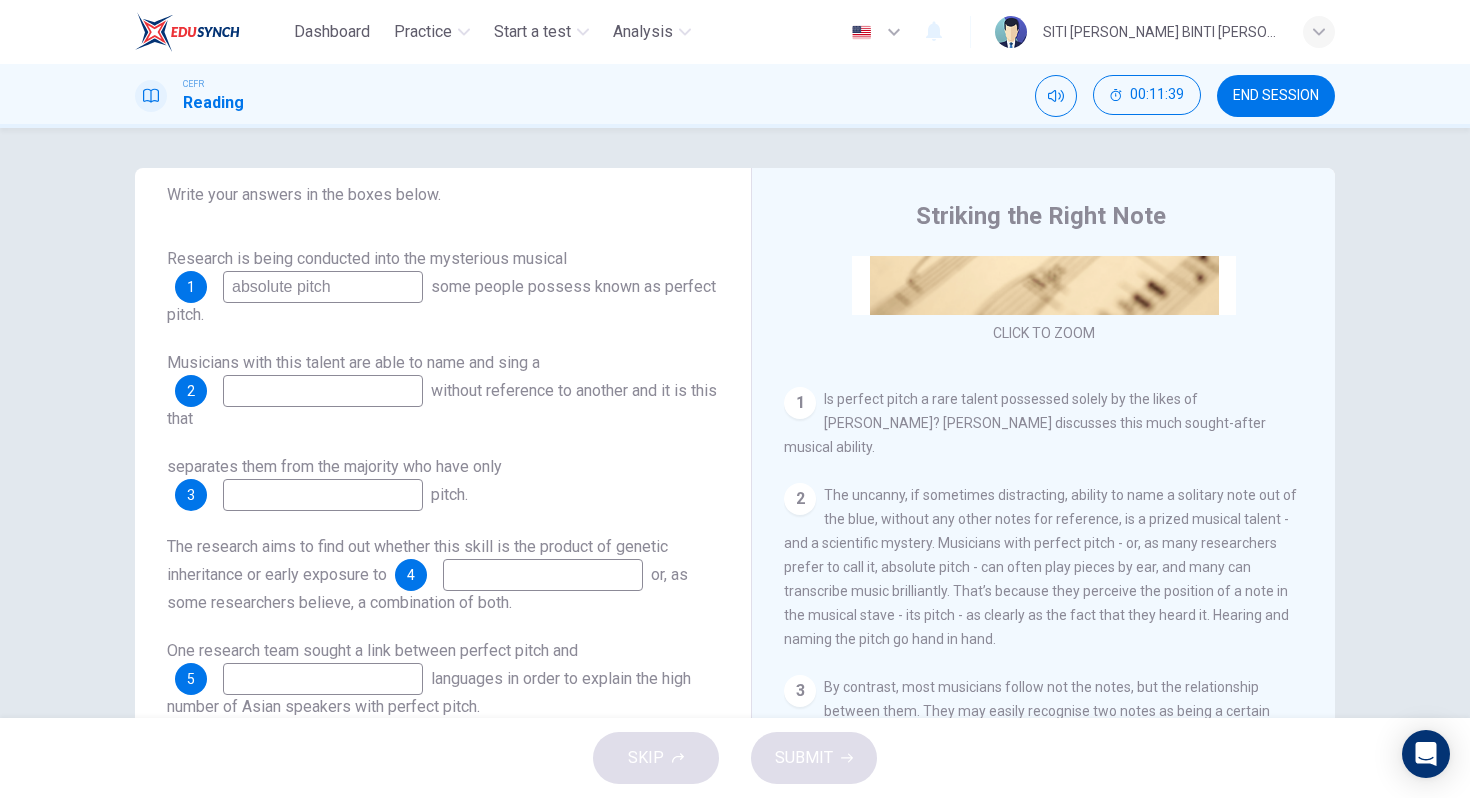 click at bounding box center [323, 391] 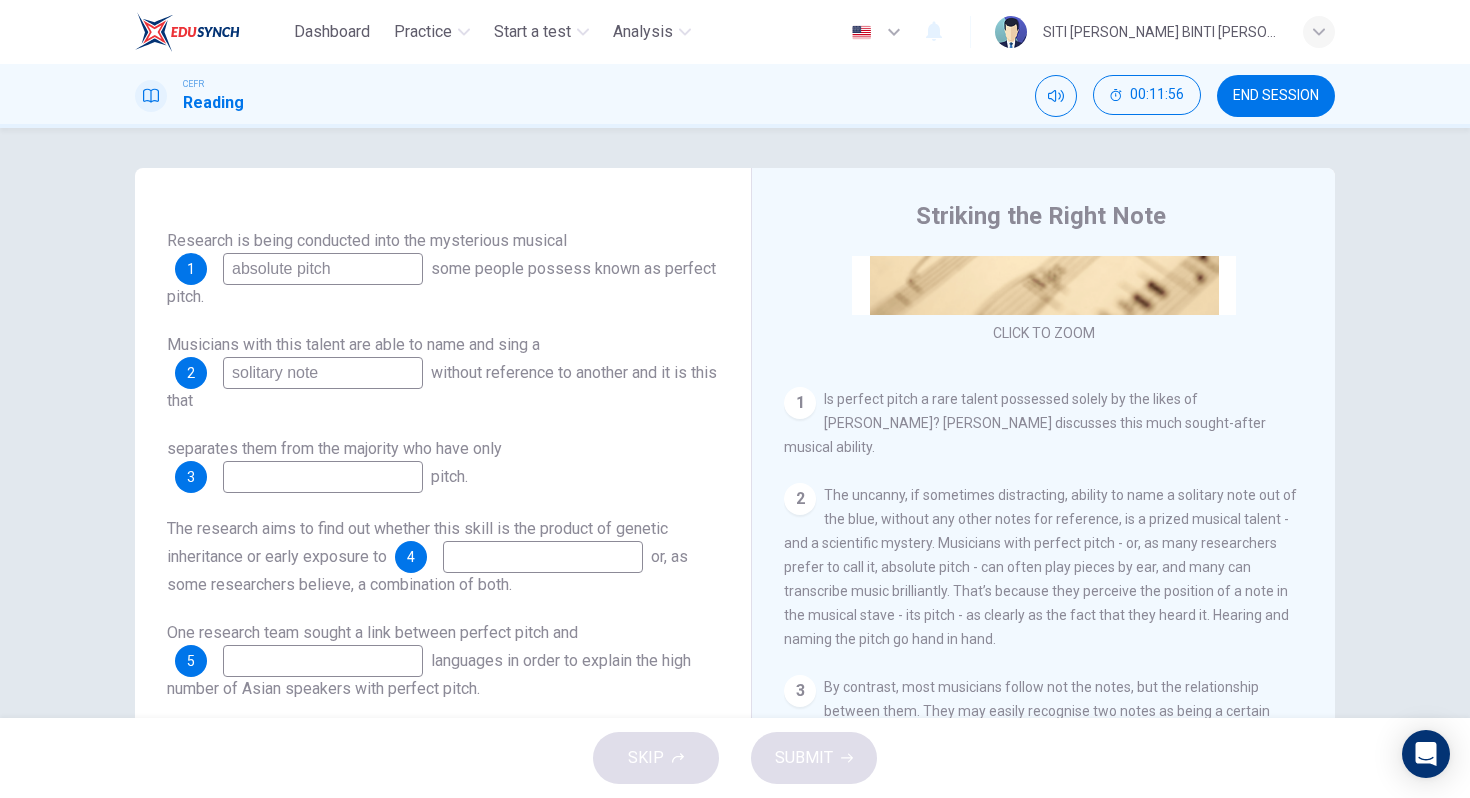 scroll, scrollTop: 203, scrollLeft: 0, axis: vertical 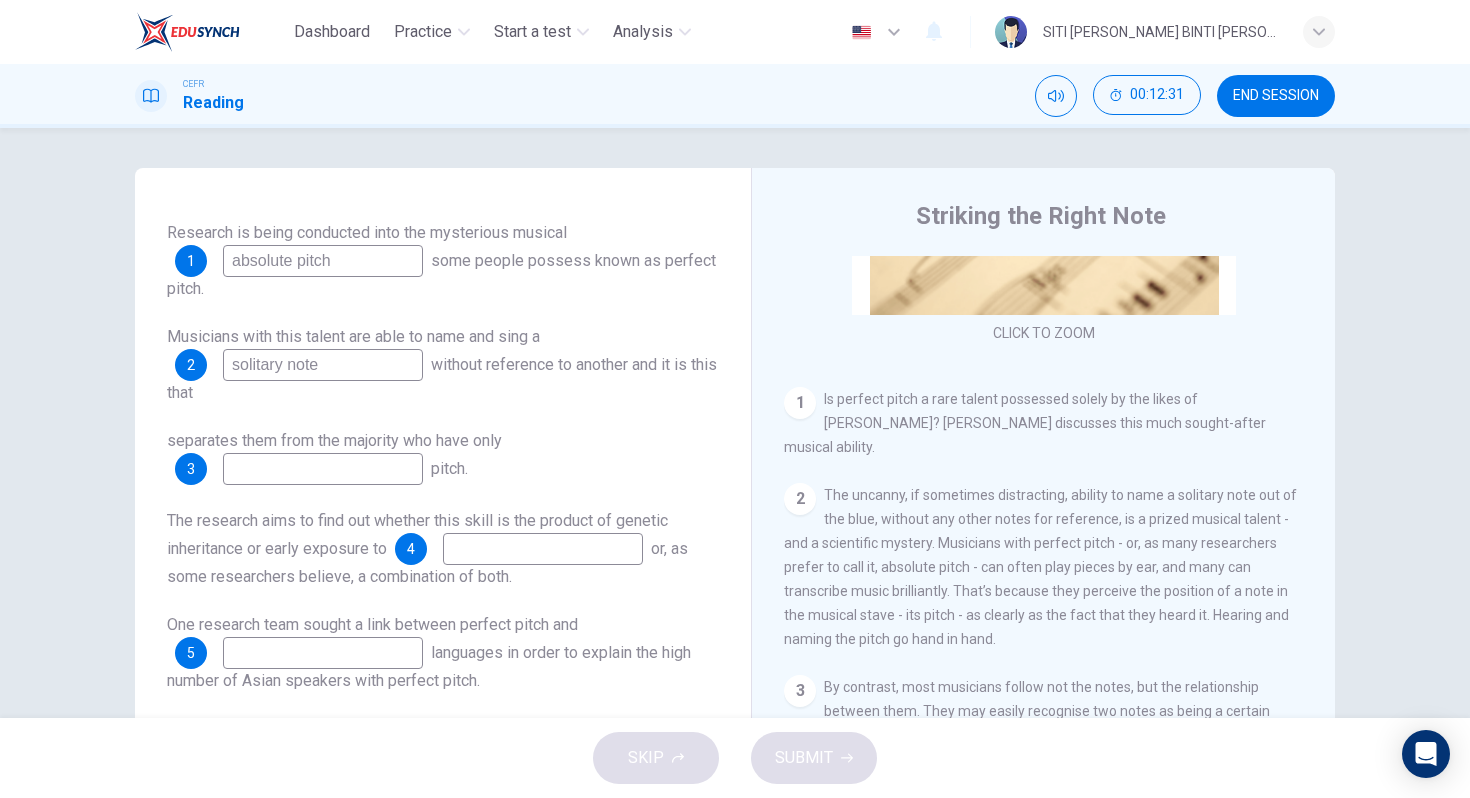 type on "solitary note" 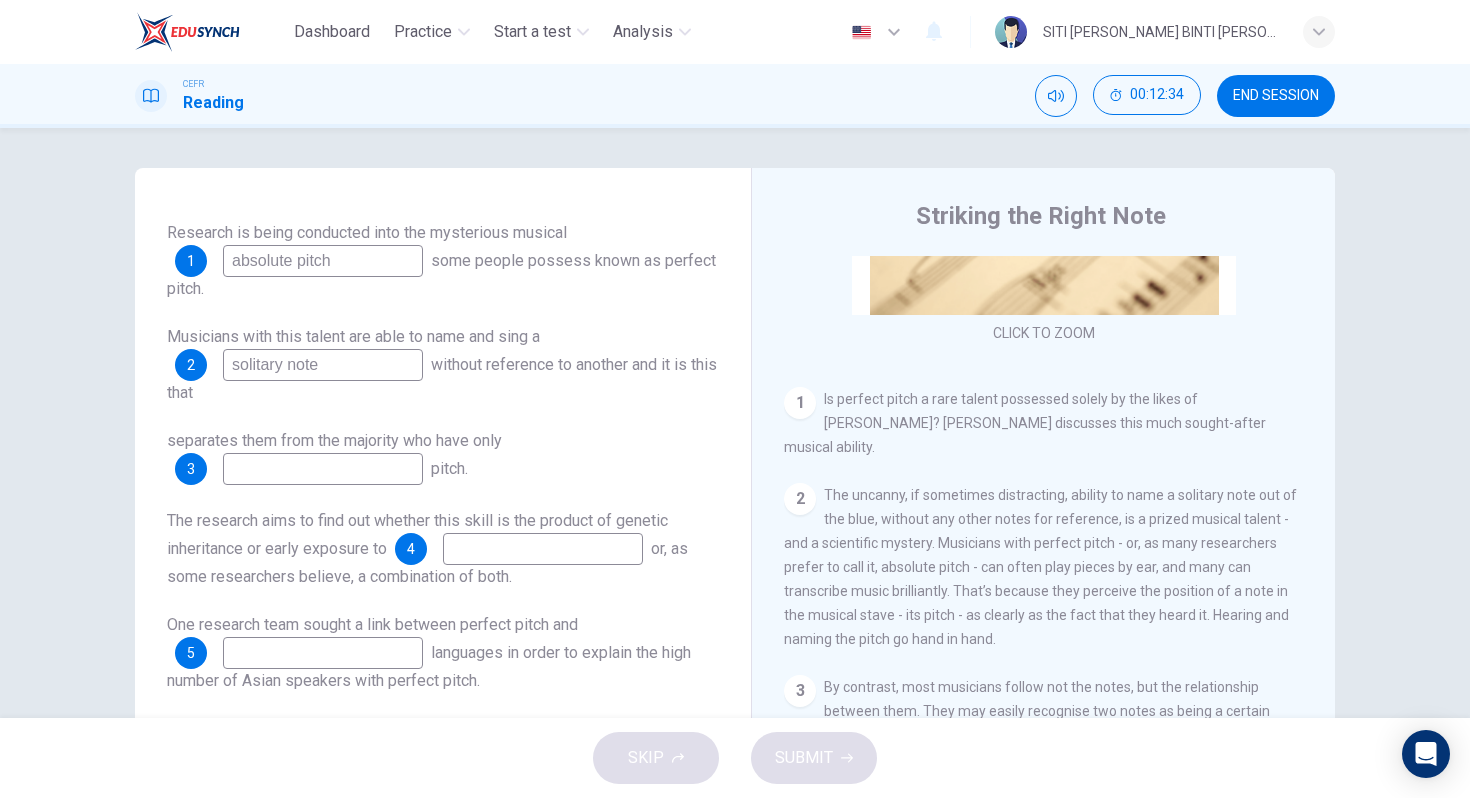 drag, startPoint x: 357, startPoint y: 267, endPoint x: 221, endPoint y: 262, distance: 136.09187 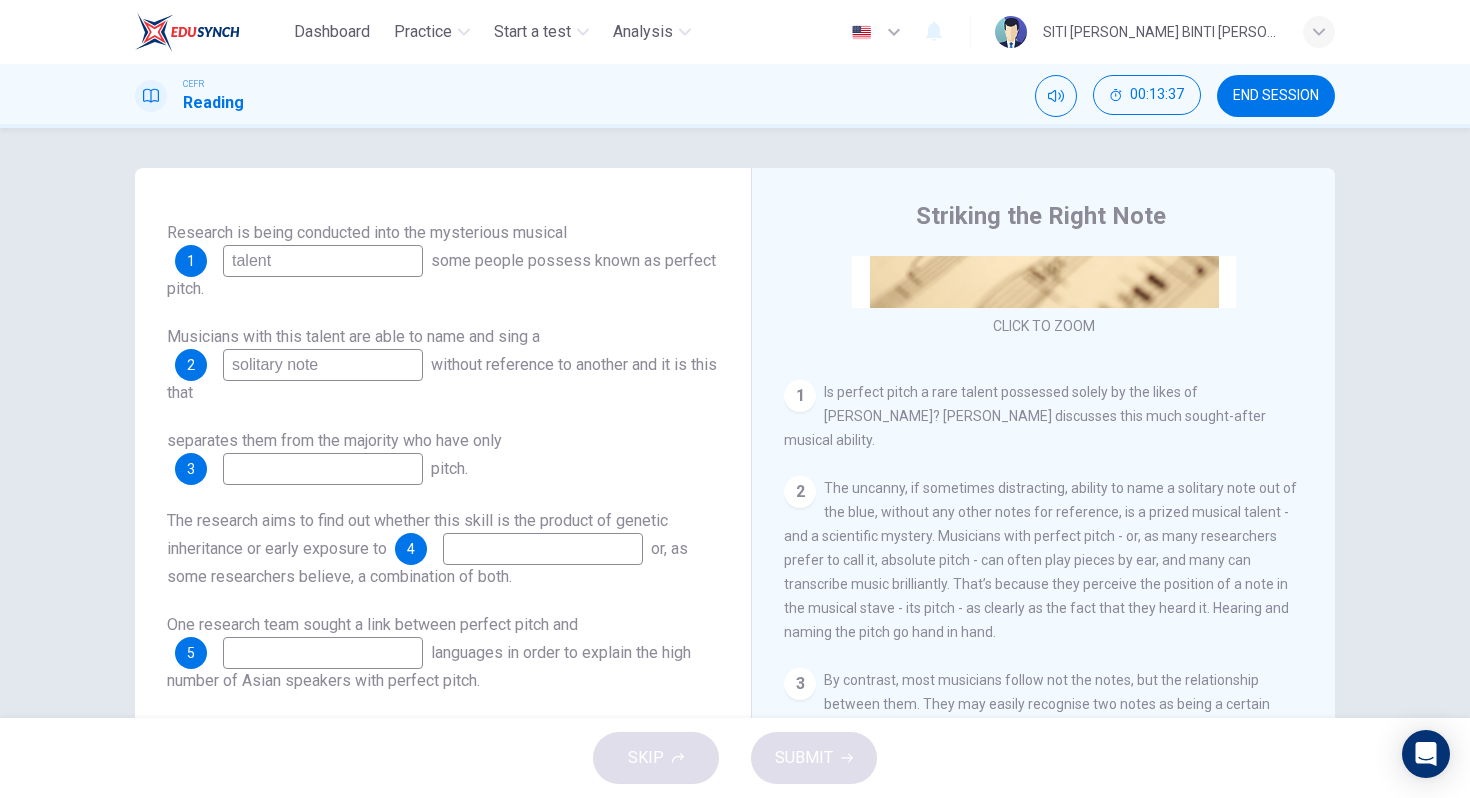 scroll, scrollTop: 304, scrollLeft: 0, axis: vertical 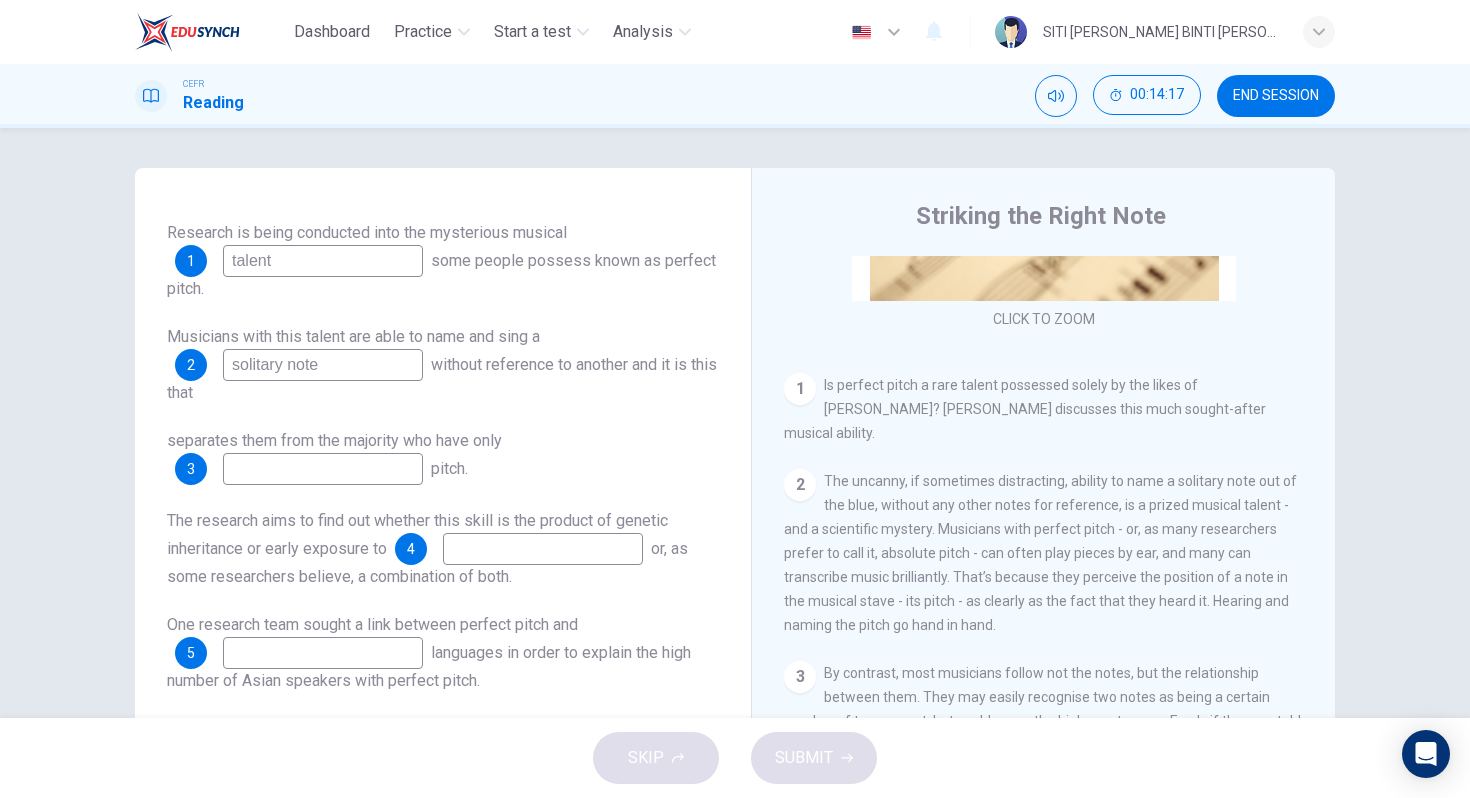 type on "talent" 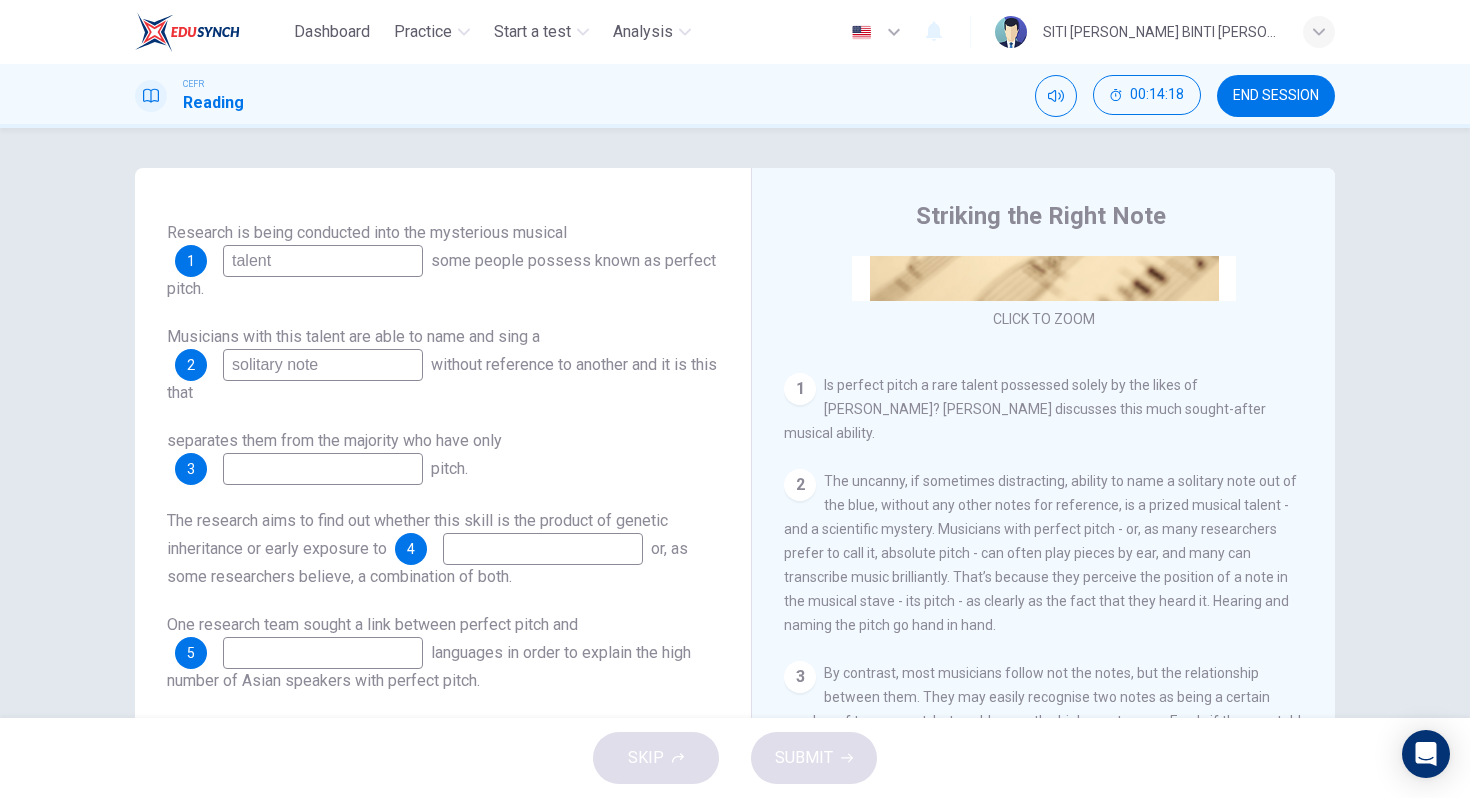 click at bounding box center (323, 469) 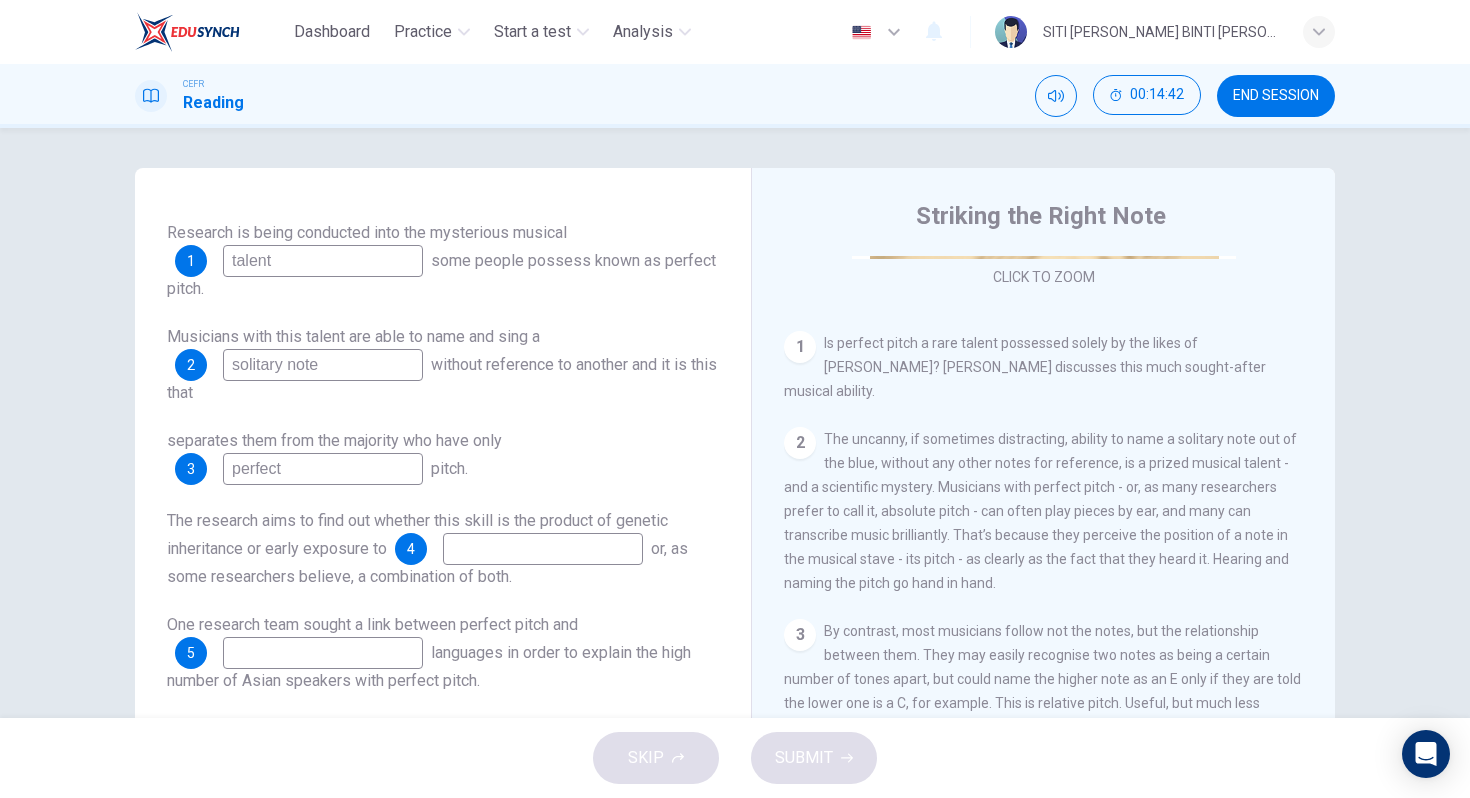 scroll, scrollTop: 350, scrollLeft: 0, axis: vertical 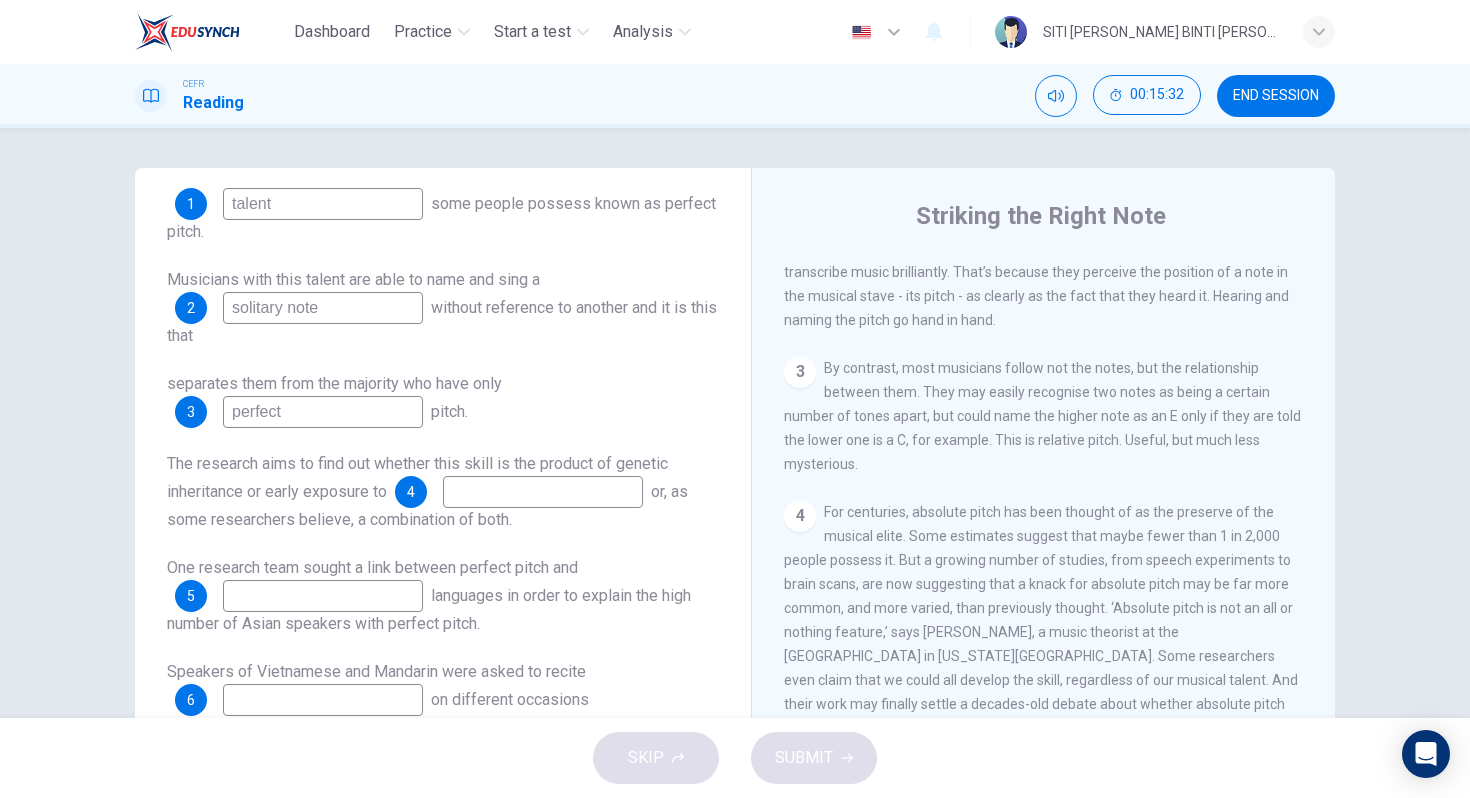 drag, startPoint x: 322, startPoint y: 404, endPoint x: 211, endPoint y: 403, distance: 111.0045 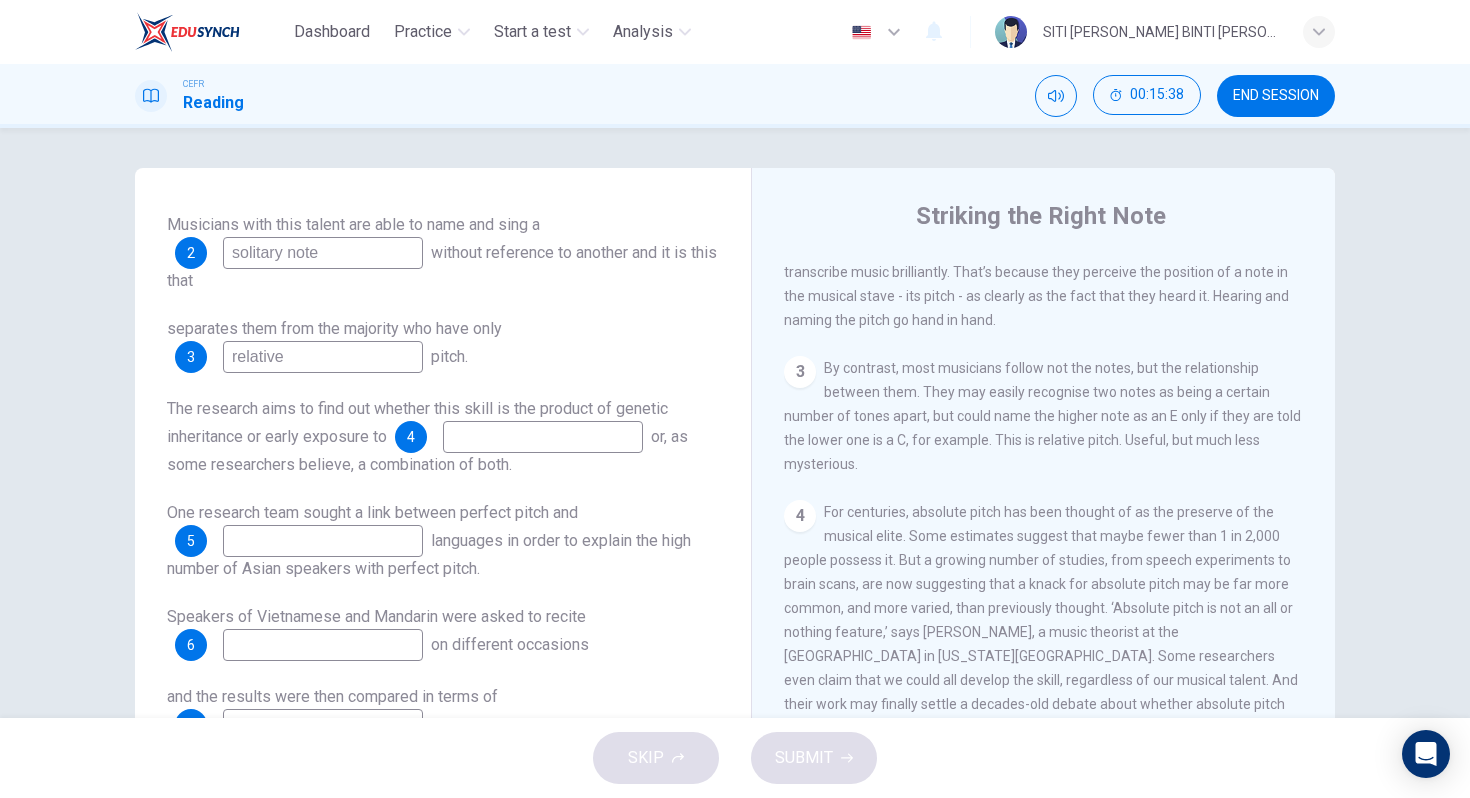 scroll, scrollTop: 317, scrollLeft: 0, axis: vertical 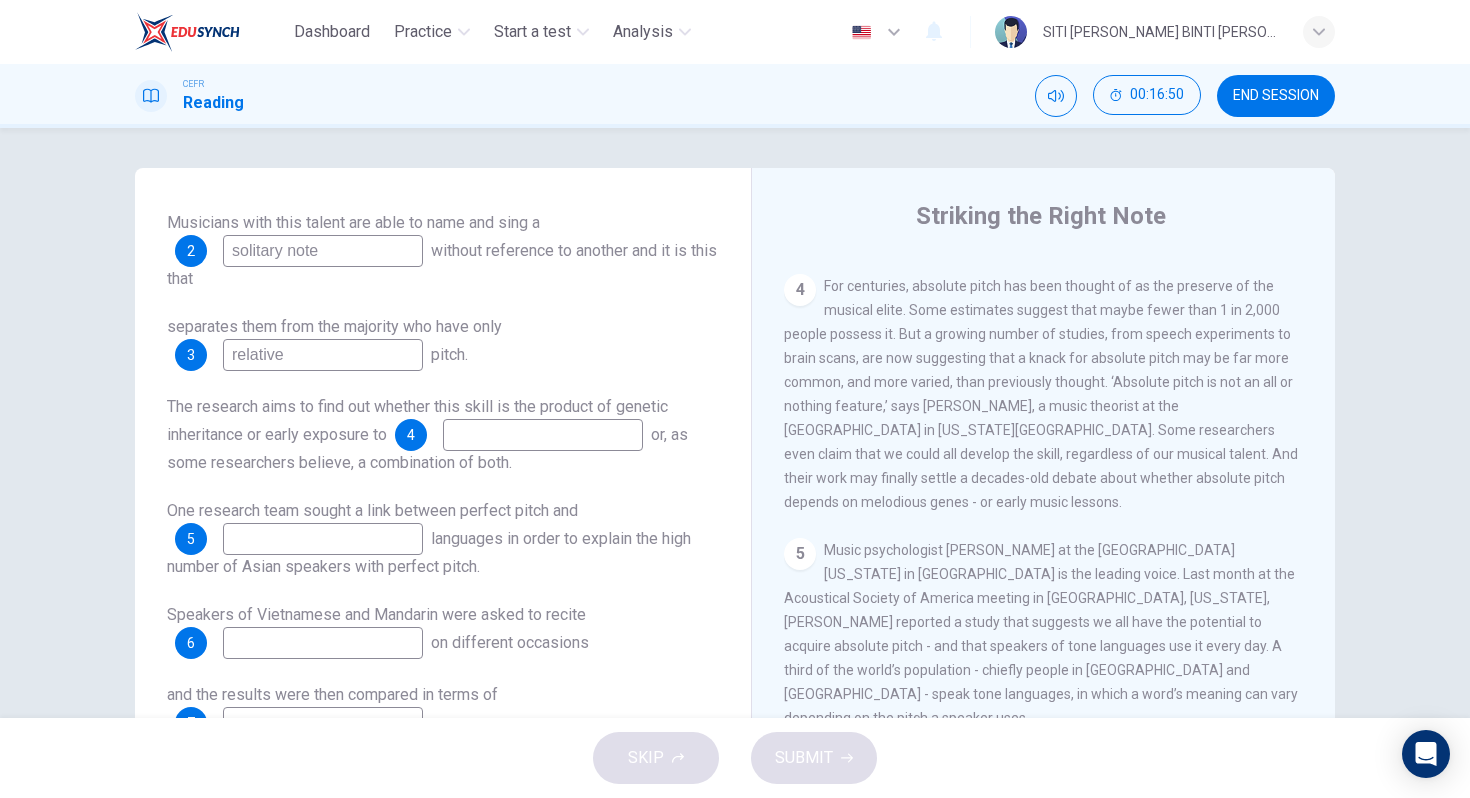 type on "relative" 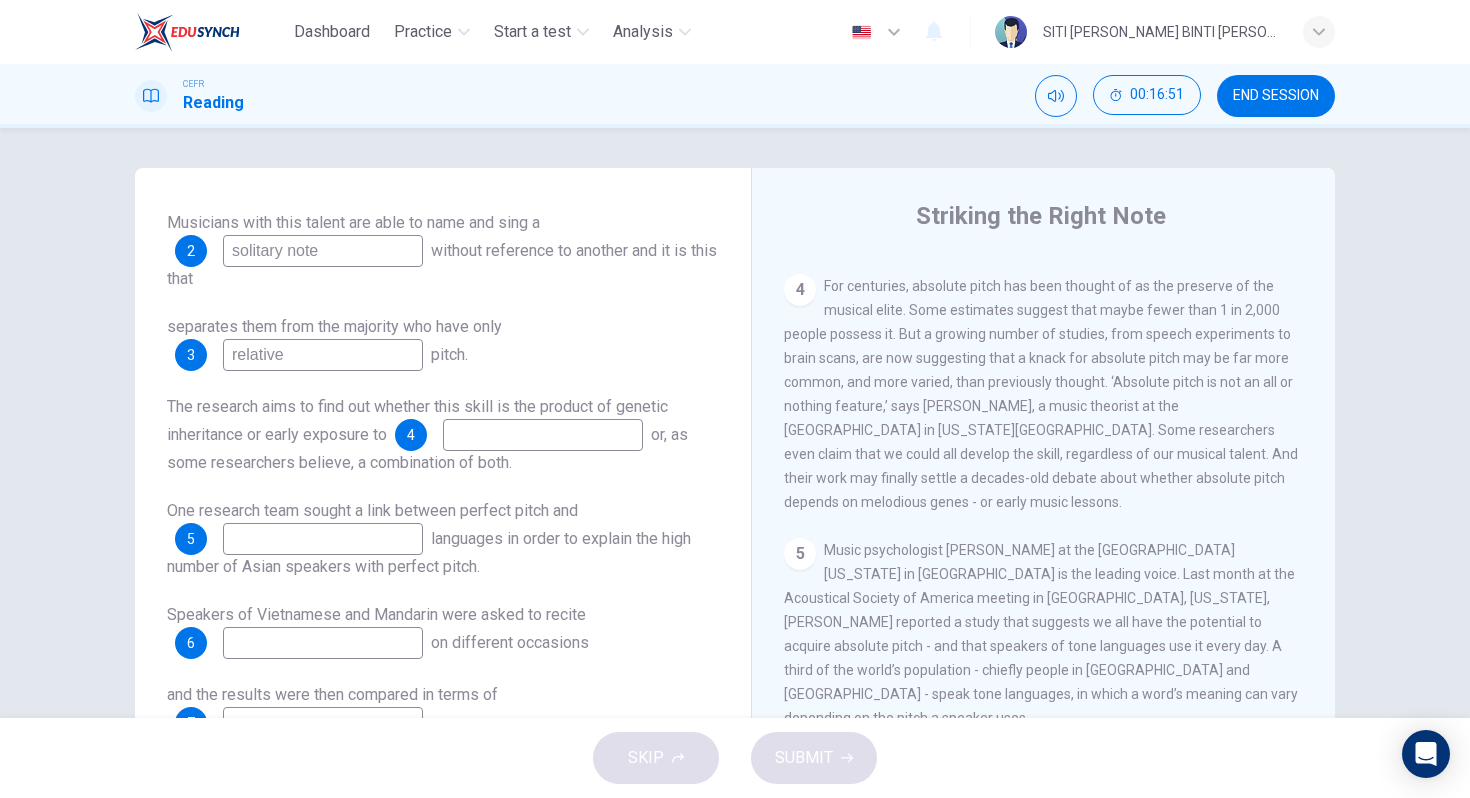 click at bounding box center (543, 435) 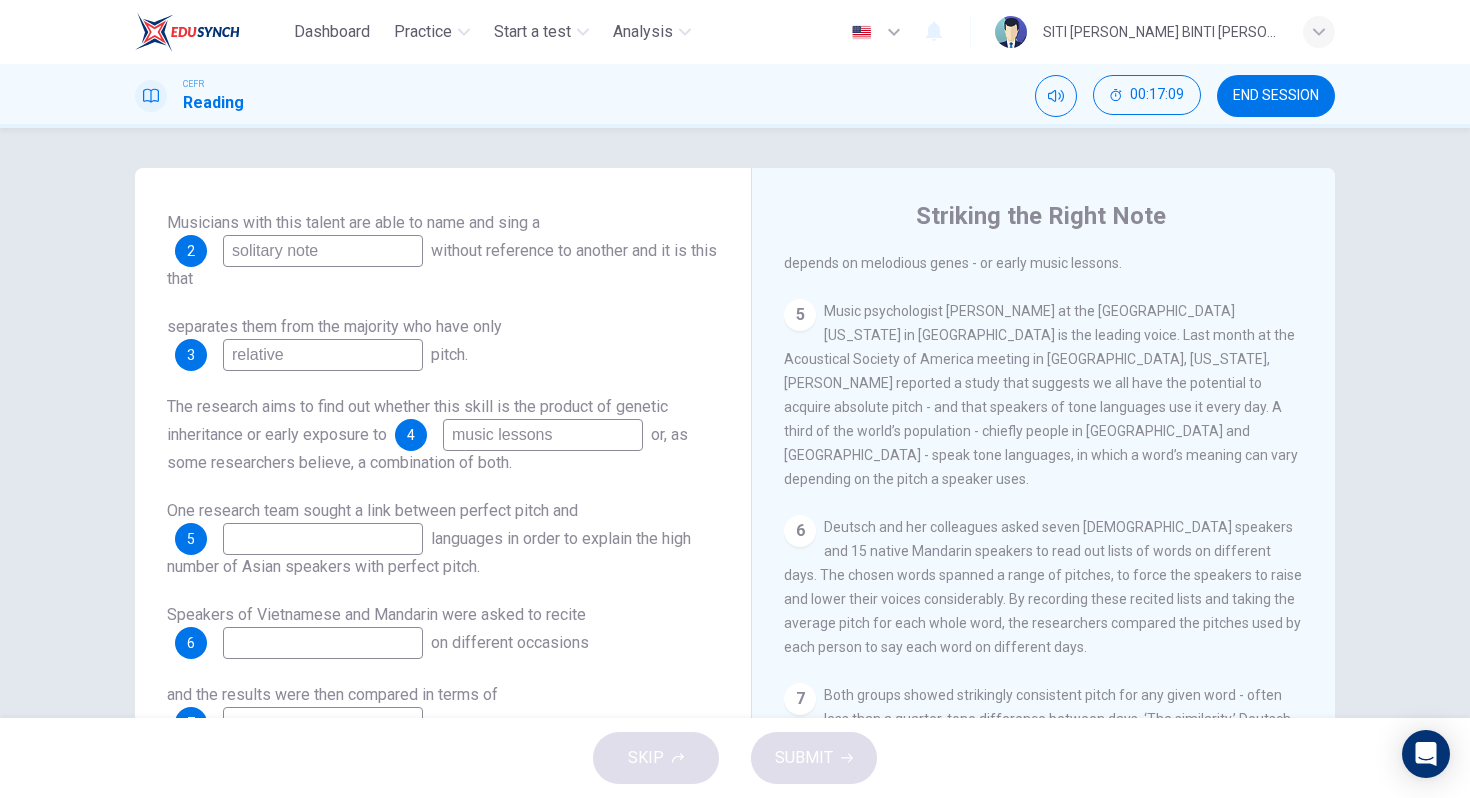 scroll, scrollTop: 1076, scrollLeft: 0, axis: vertical 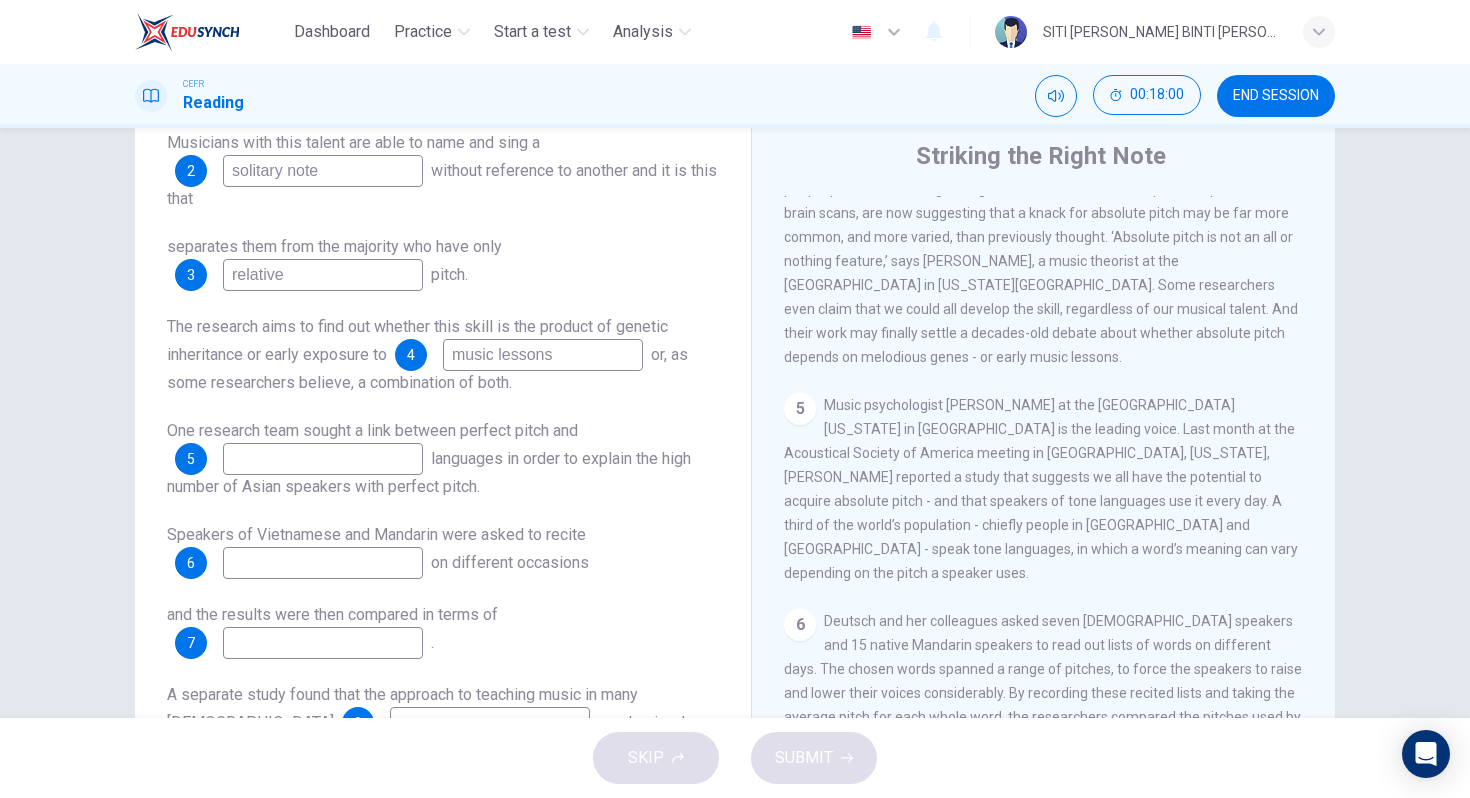 type on "music lessons" 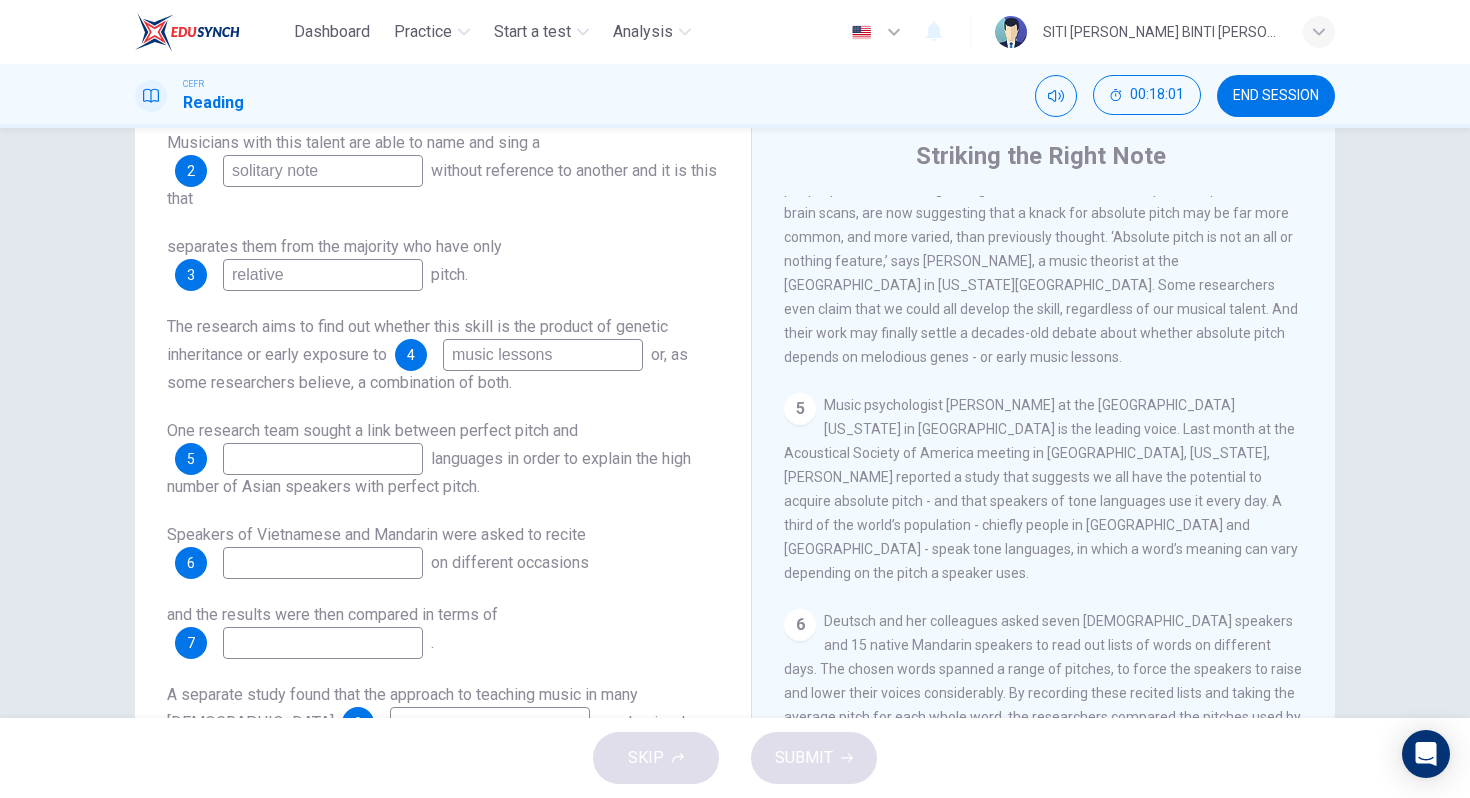 click at bounding box center (323, 459) 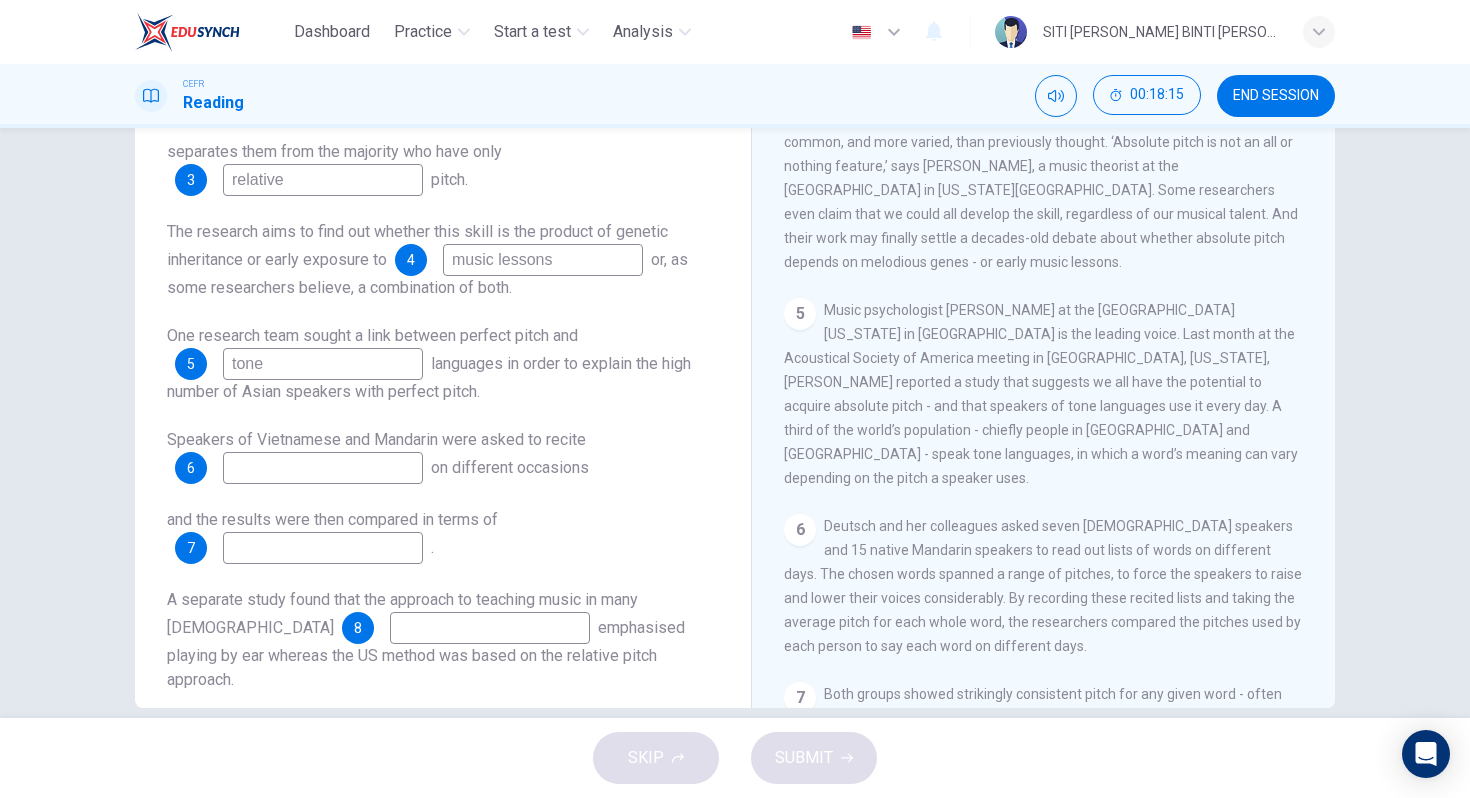 scroll, scrollTop: 157, scrollLeft: 0, axis: vertical 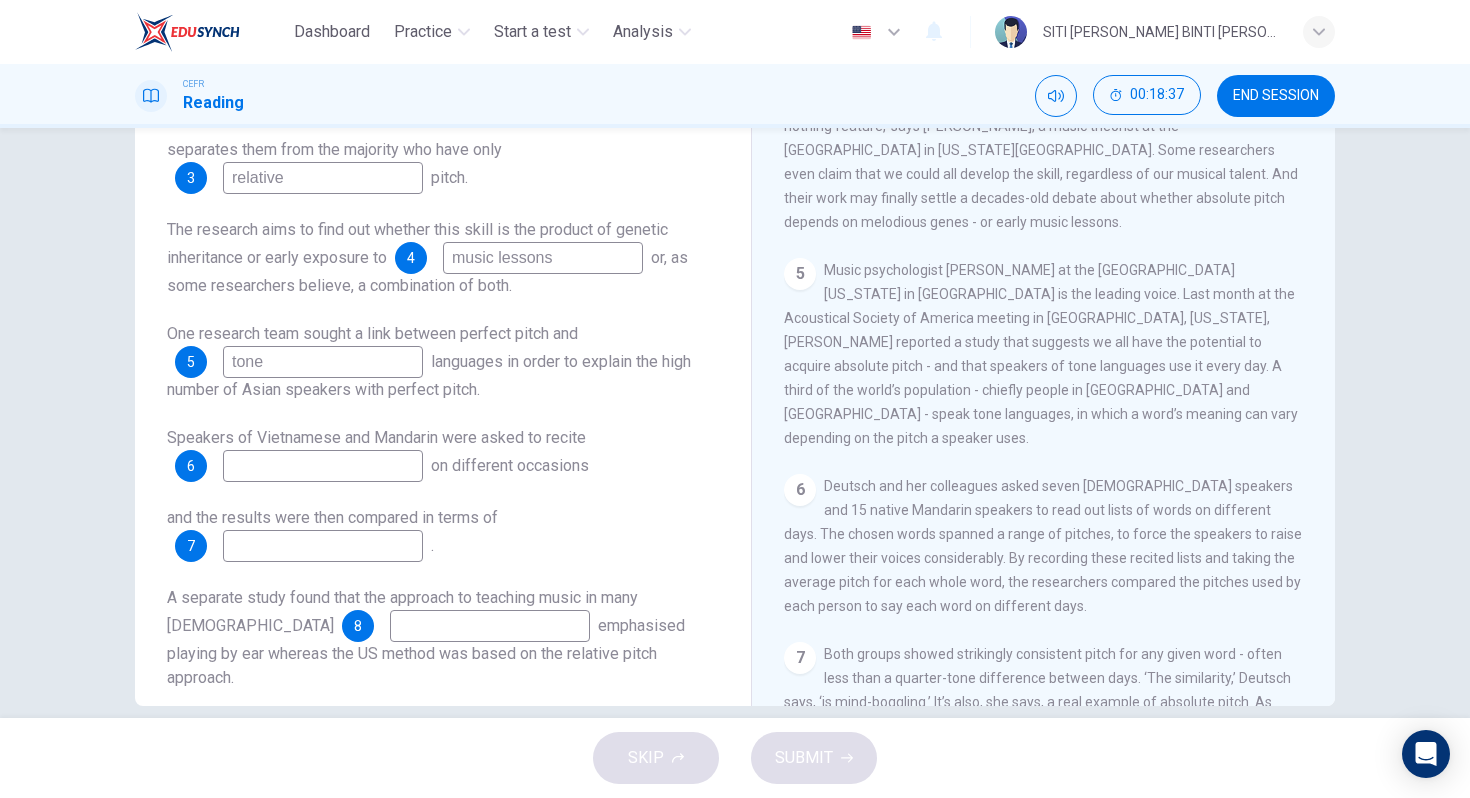 type on "tone" 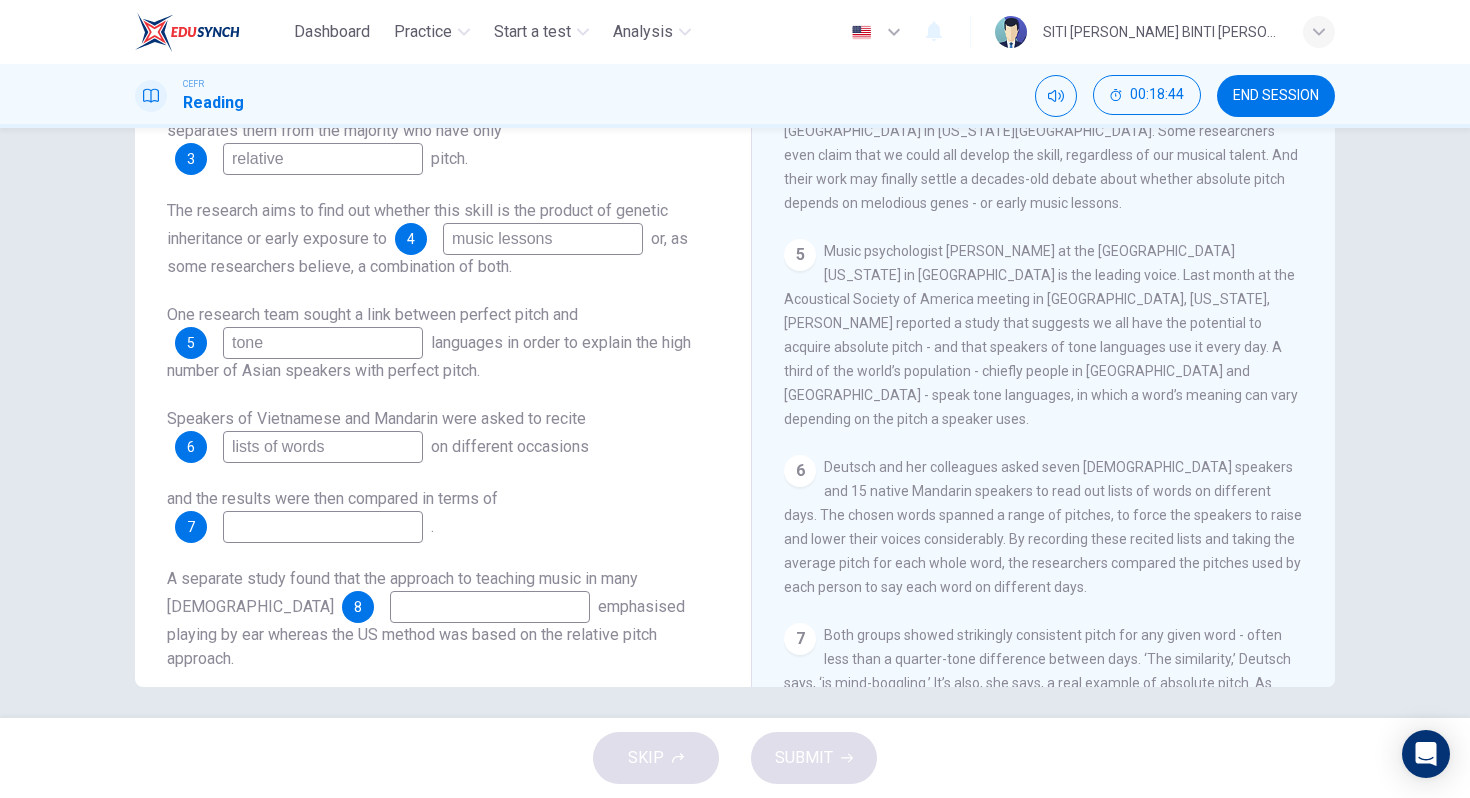 scroll, scrollTop: 185, scrollLeft: 0, axis: vertical 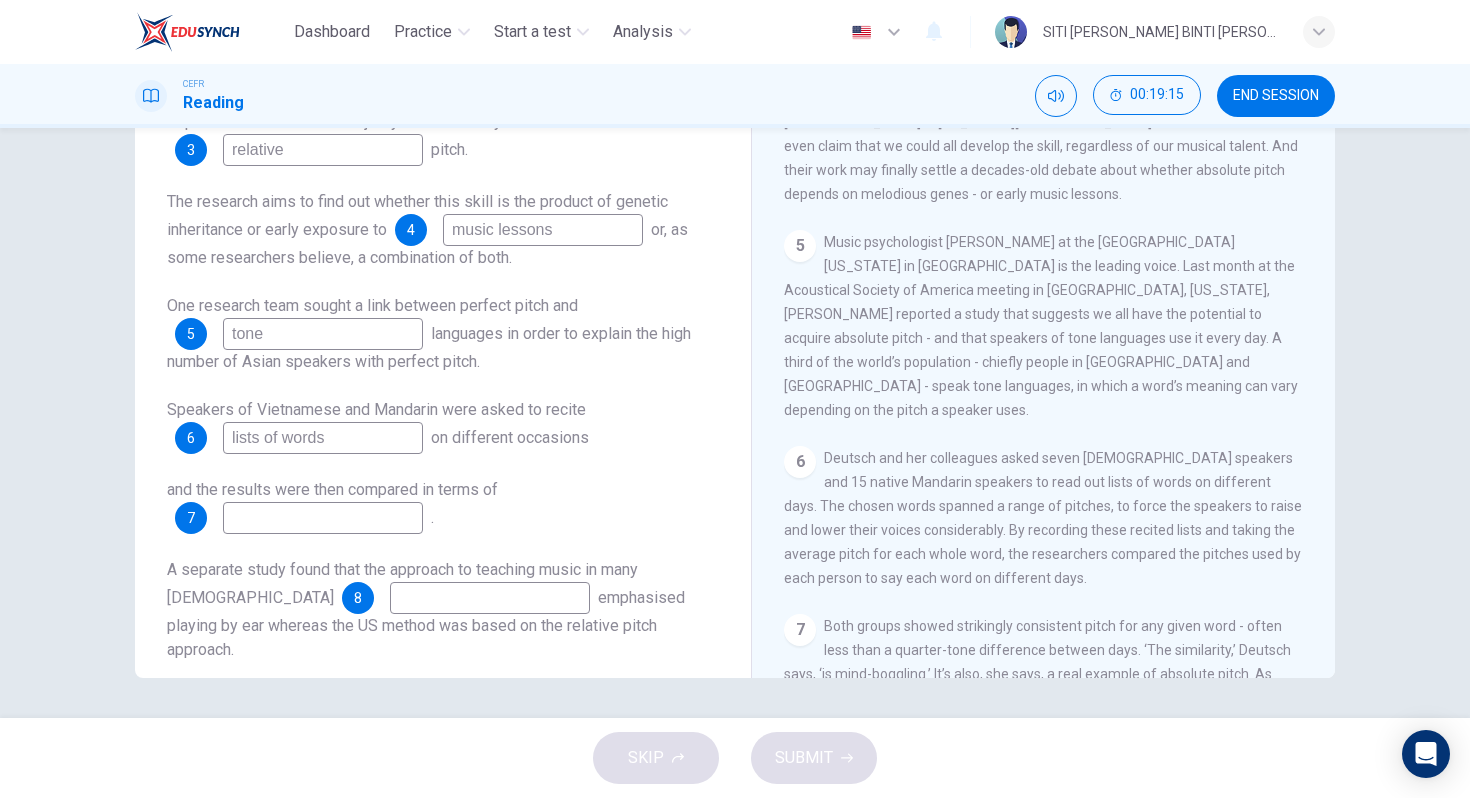 type on "lists of words" 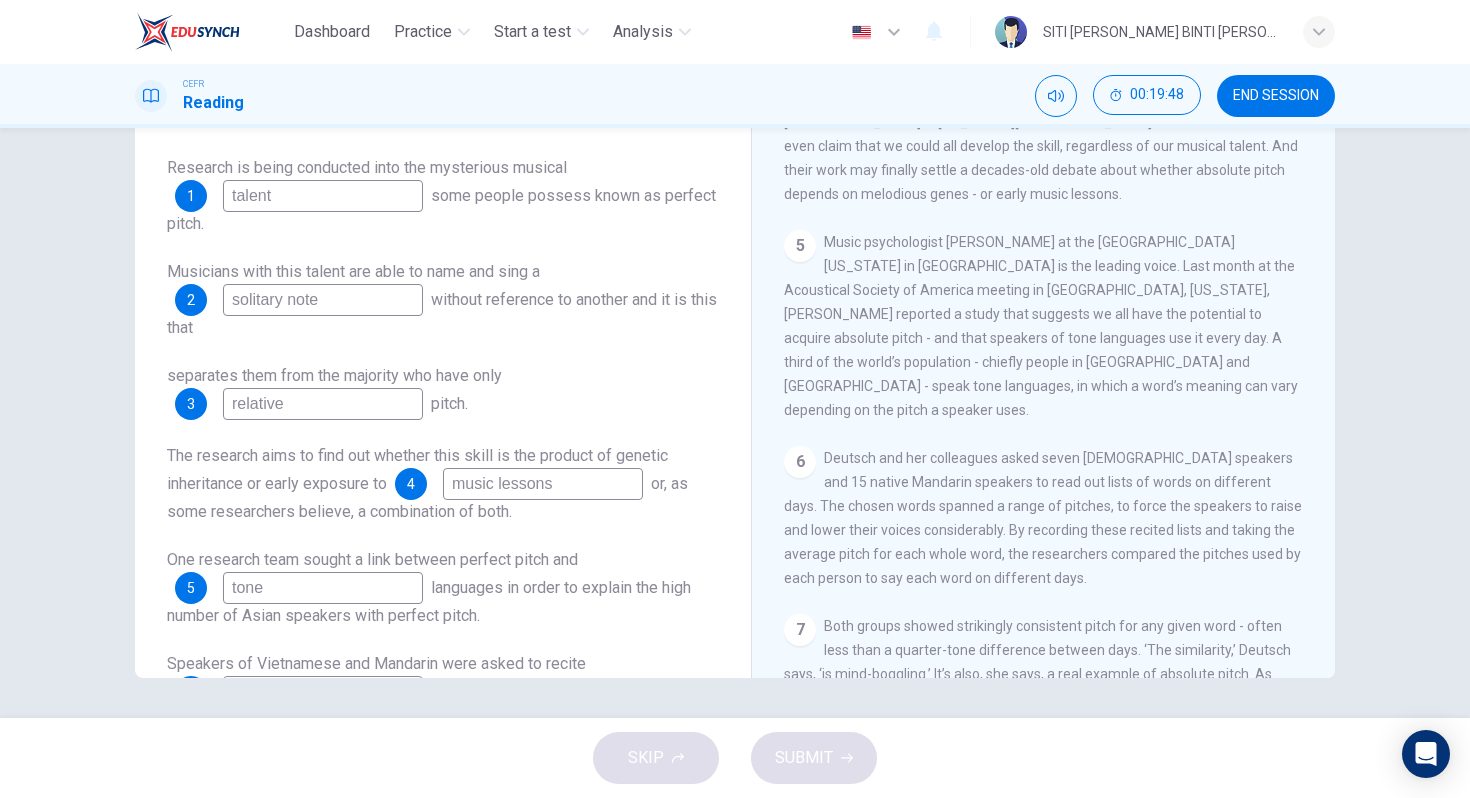 scroll, scrollTop: 337, scrollLeft: 0, axis: vertical 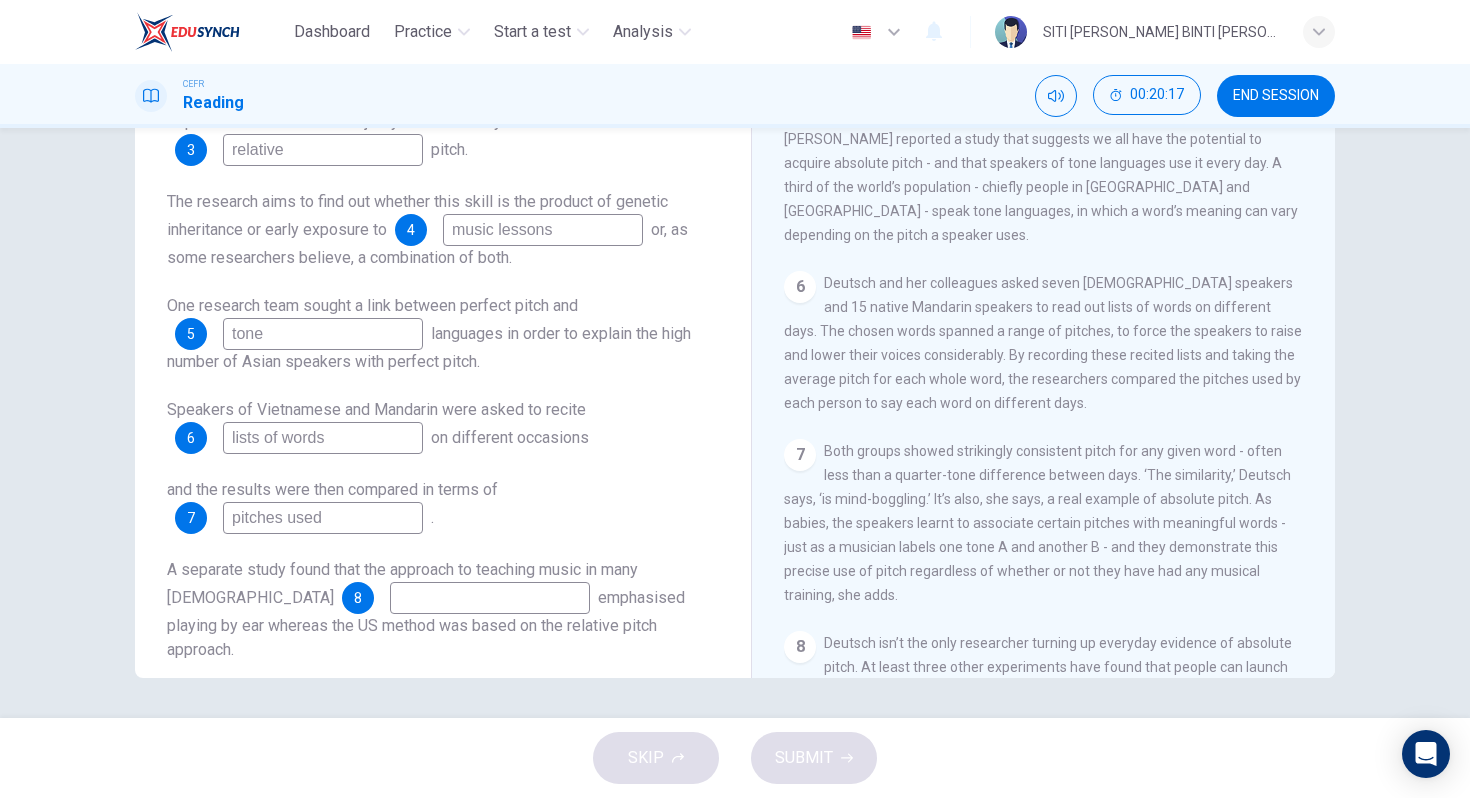 type on "pitches used" 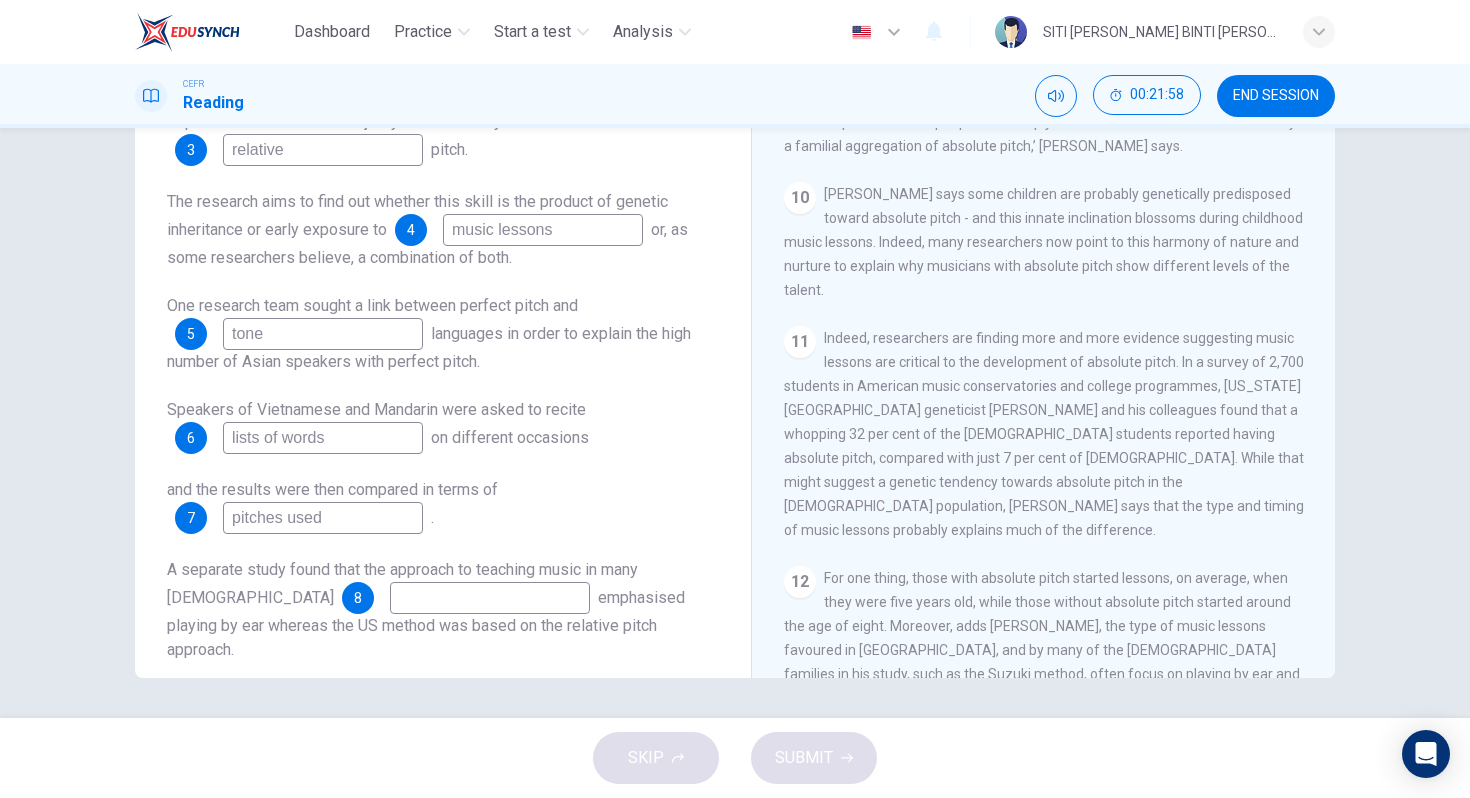 scroll, scrollTop: 2025, scrollLeft: 0, axis: vertical 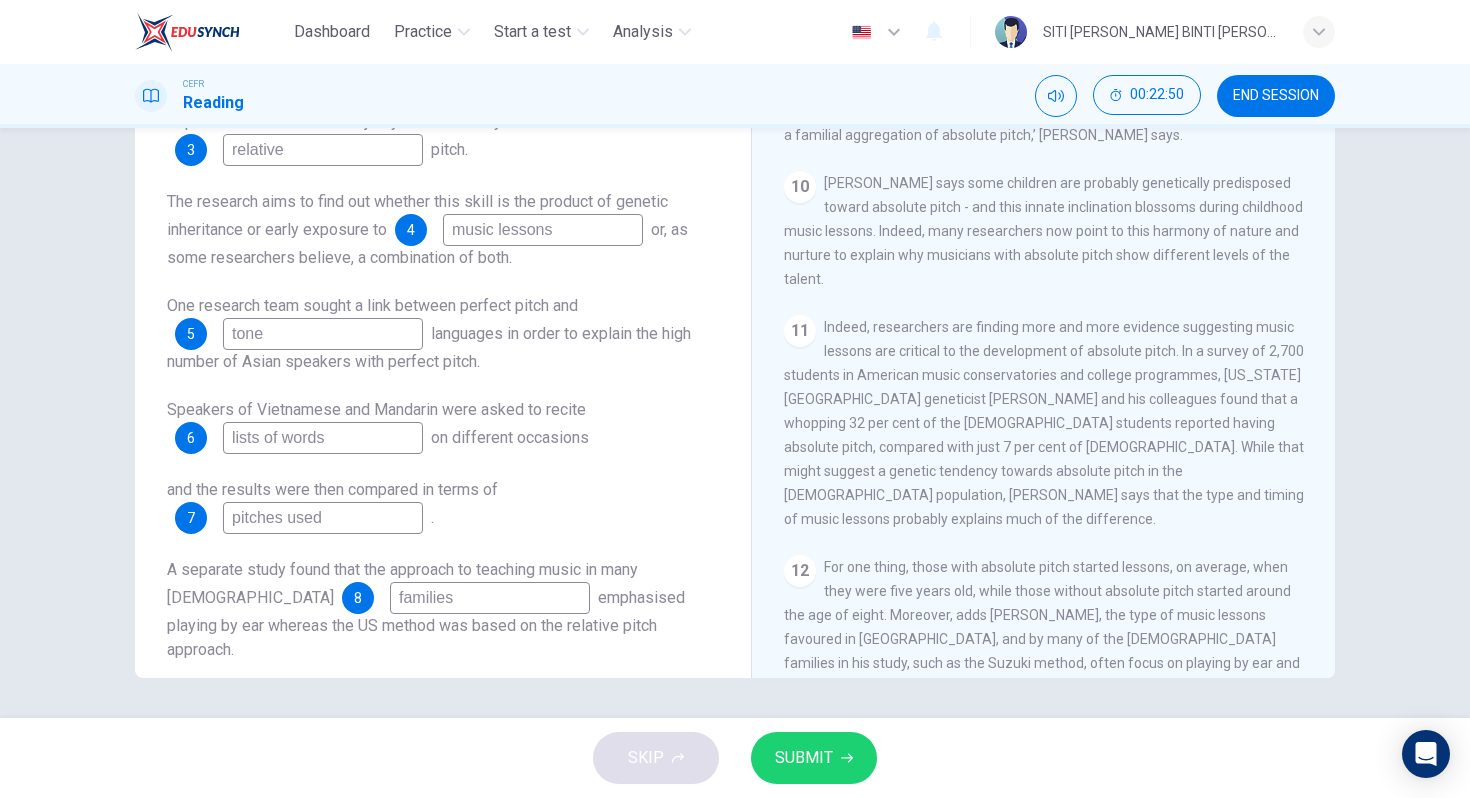type on "families" 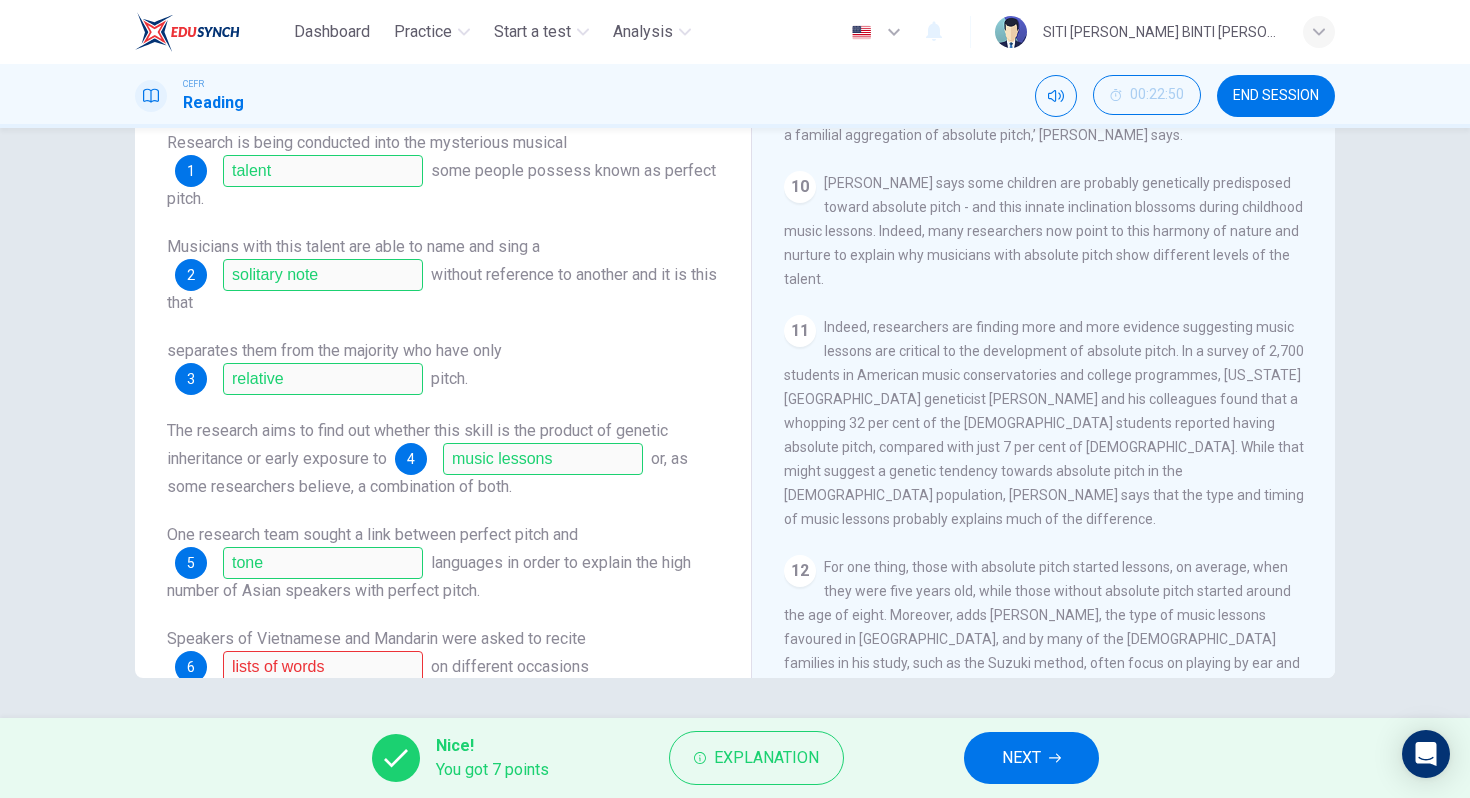scroll, scrollTop: 0, scrollLeft: 0, axis: both 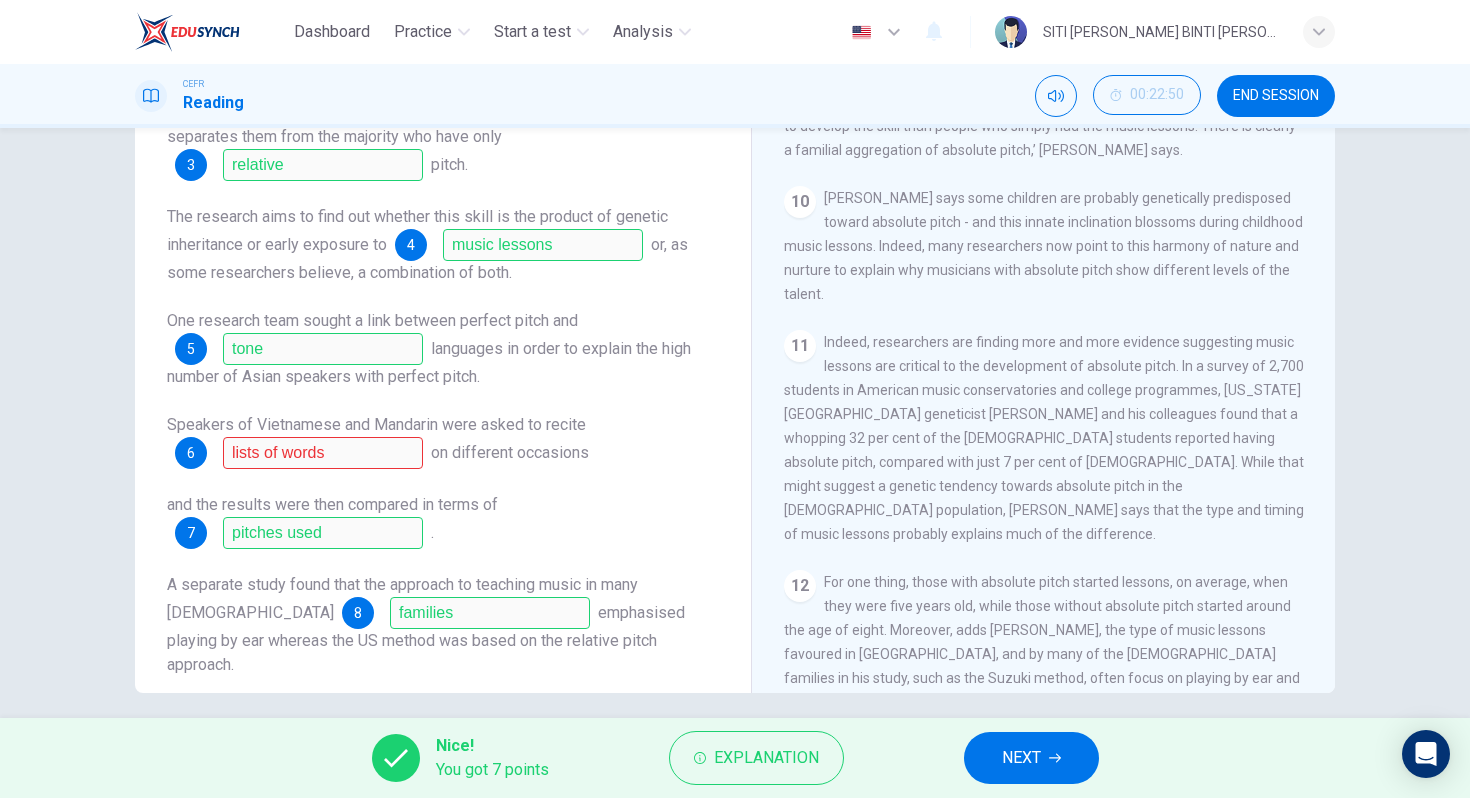 click on "NEXT" at bounding box center (1021, 758) 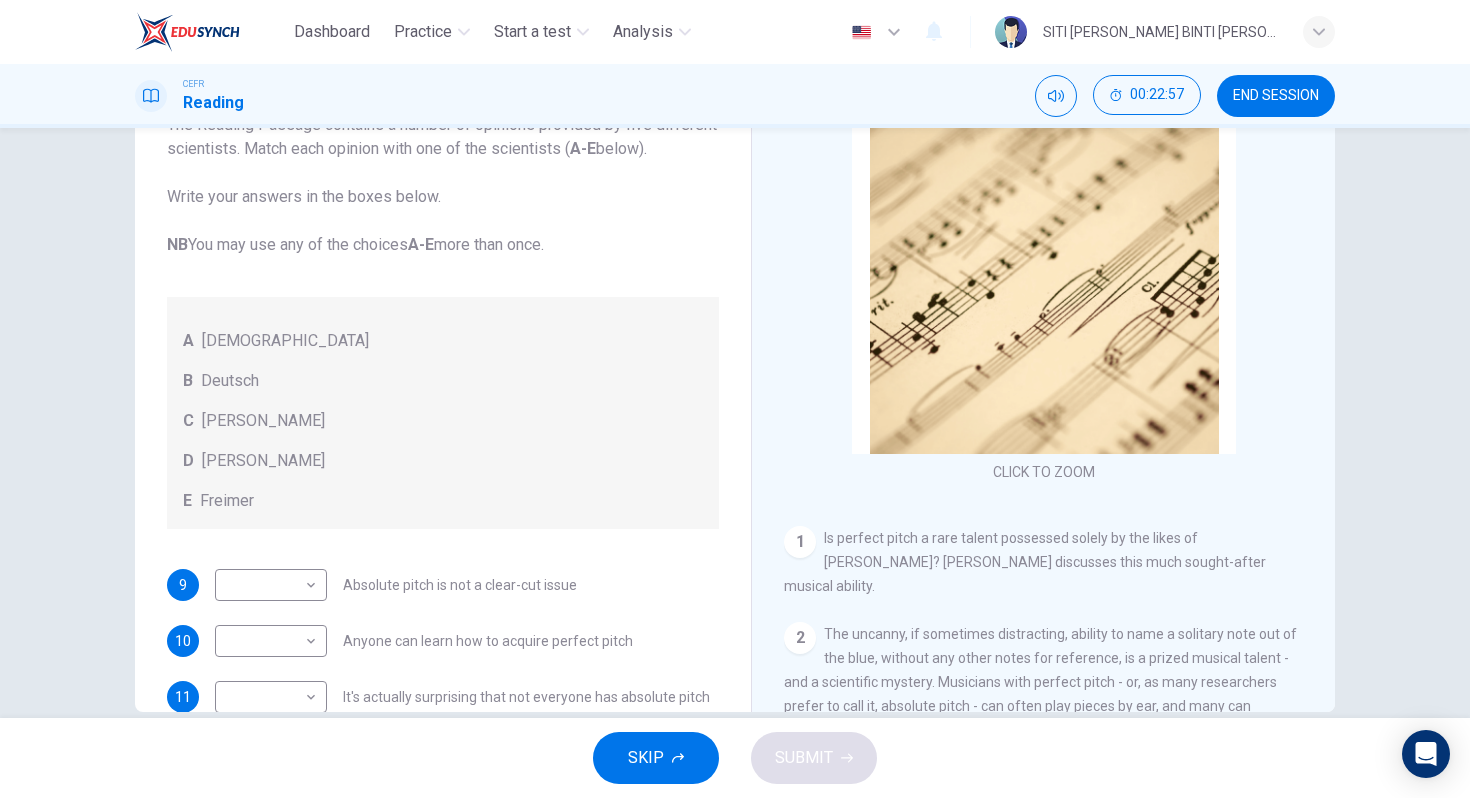 scroll, scrollTop: 185, scrollLeft: 0, axis: vertical 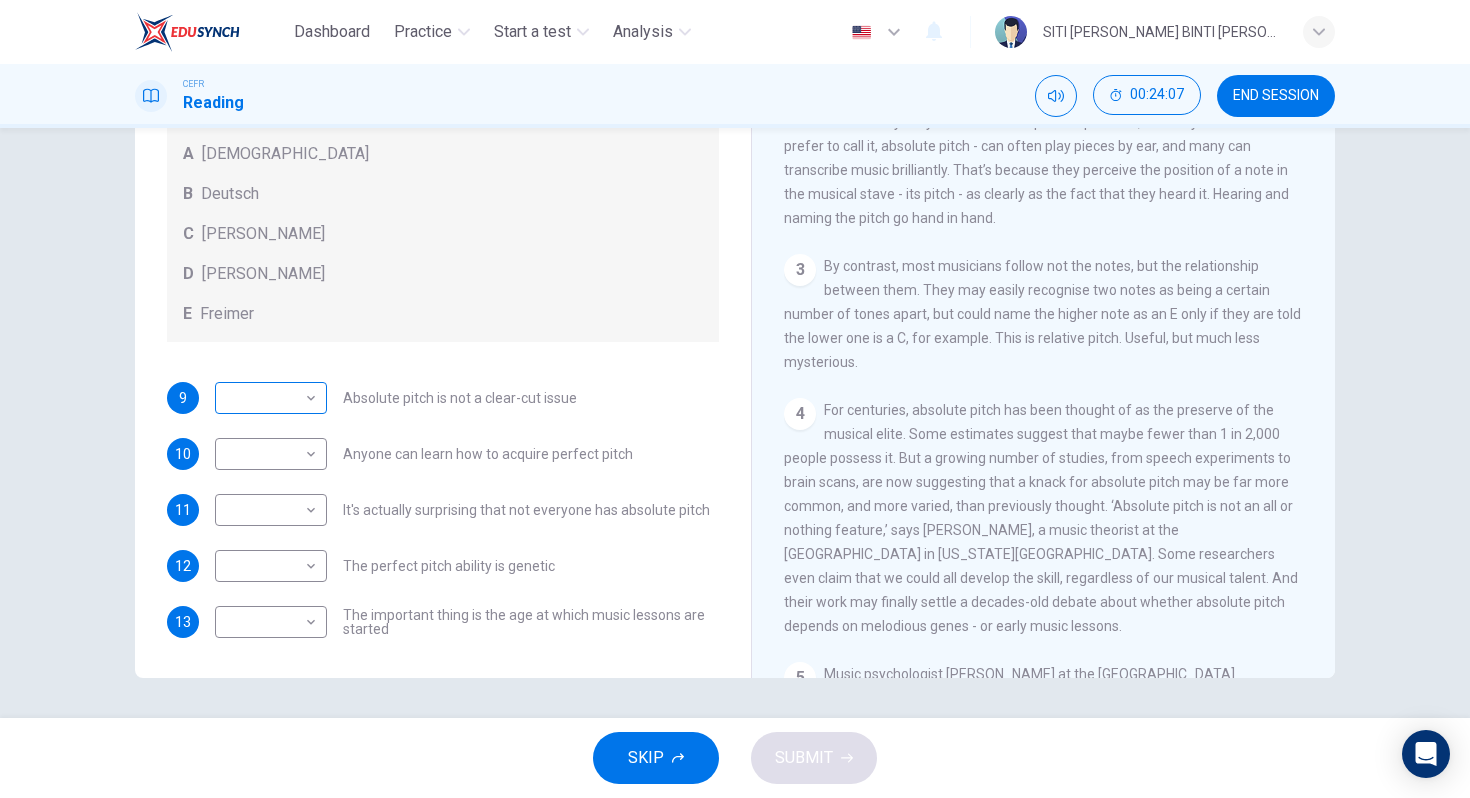 click on "Dashboard Practice Start a test Analysis English en ​ SITI [PERSON_NAME] BINTI [PERSON_NAME] CEFR Reading 00:24:07 END SESSION Questions 9 - 13 The Reading Passage contains a number of opinions provided by five different scientists. Match each opinion with one of the scientists ( A-E  below).
Write your answers in the boxes below.
NB  You may use any of the choices  A-E  more than once. A Levitin B Deutsch C [PERSON_NAME] D [PERSON_NAME] 9 ​ ​ Absolute pitch is not a clear-cut issue 10 ​ ​ Anyone can learn how to acquire perfect pitch 11 ​ ​ It's actually surprising that not everyone has absolute pitch 12 ​ ​ The perfect pitch ability is genetic 13 ​ ​ The important thing is the age at which music lessons are started Striking the Right Note CLICK TO ZOOM Click to Zoom 1 Is perfect pitch a rare talent possessed solely by the likes of
[PERSON_NAME]? [PERSON_NAME] discusses this much sought-after musical ability. 2 3 4 5 6 7 8 9 10 11 12 13 SKIP SUBMIT EduSynch - Online Language Proficiency Testing" at bounding box center [735, 399] 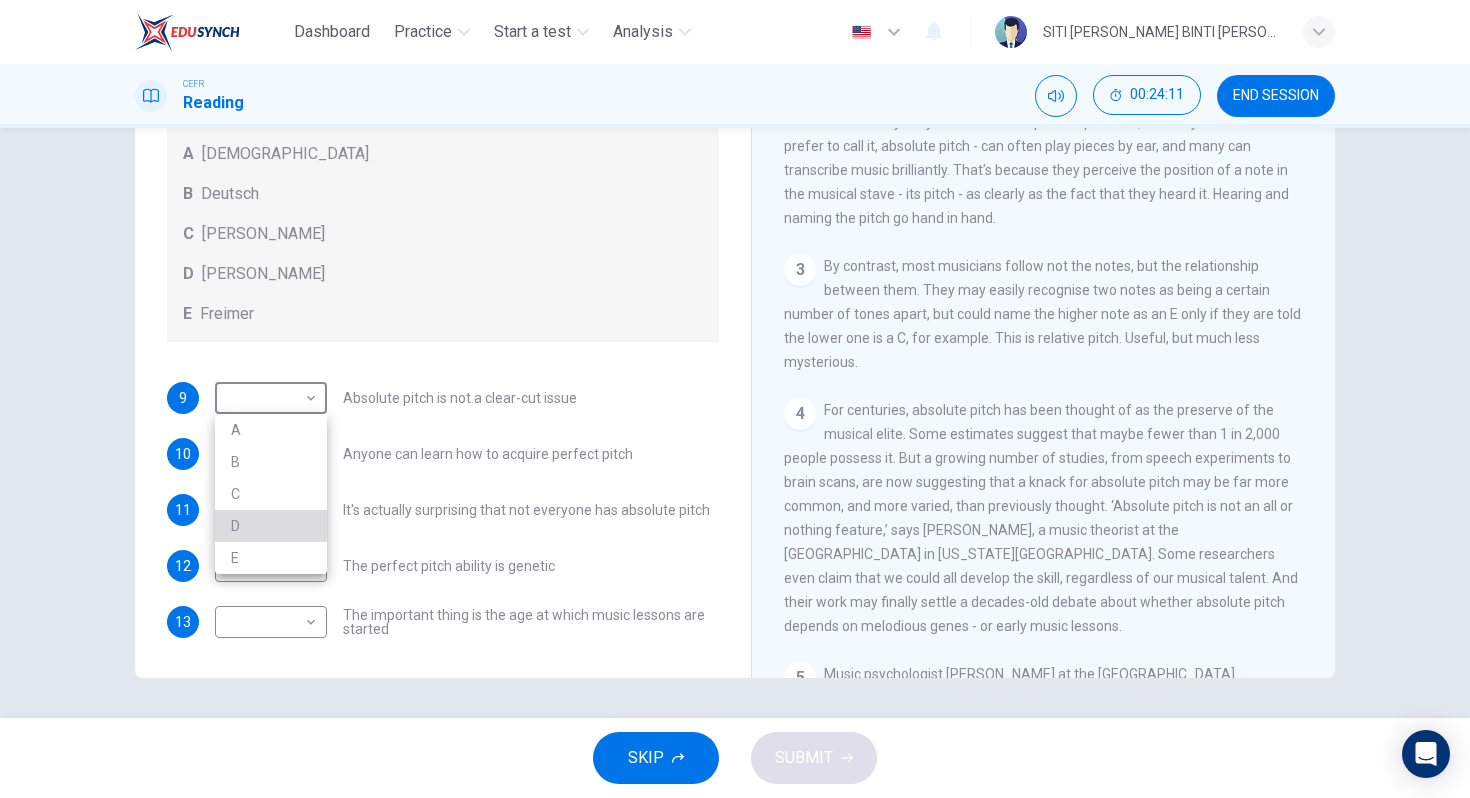 click on "D" at bounding box center (271, 526) 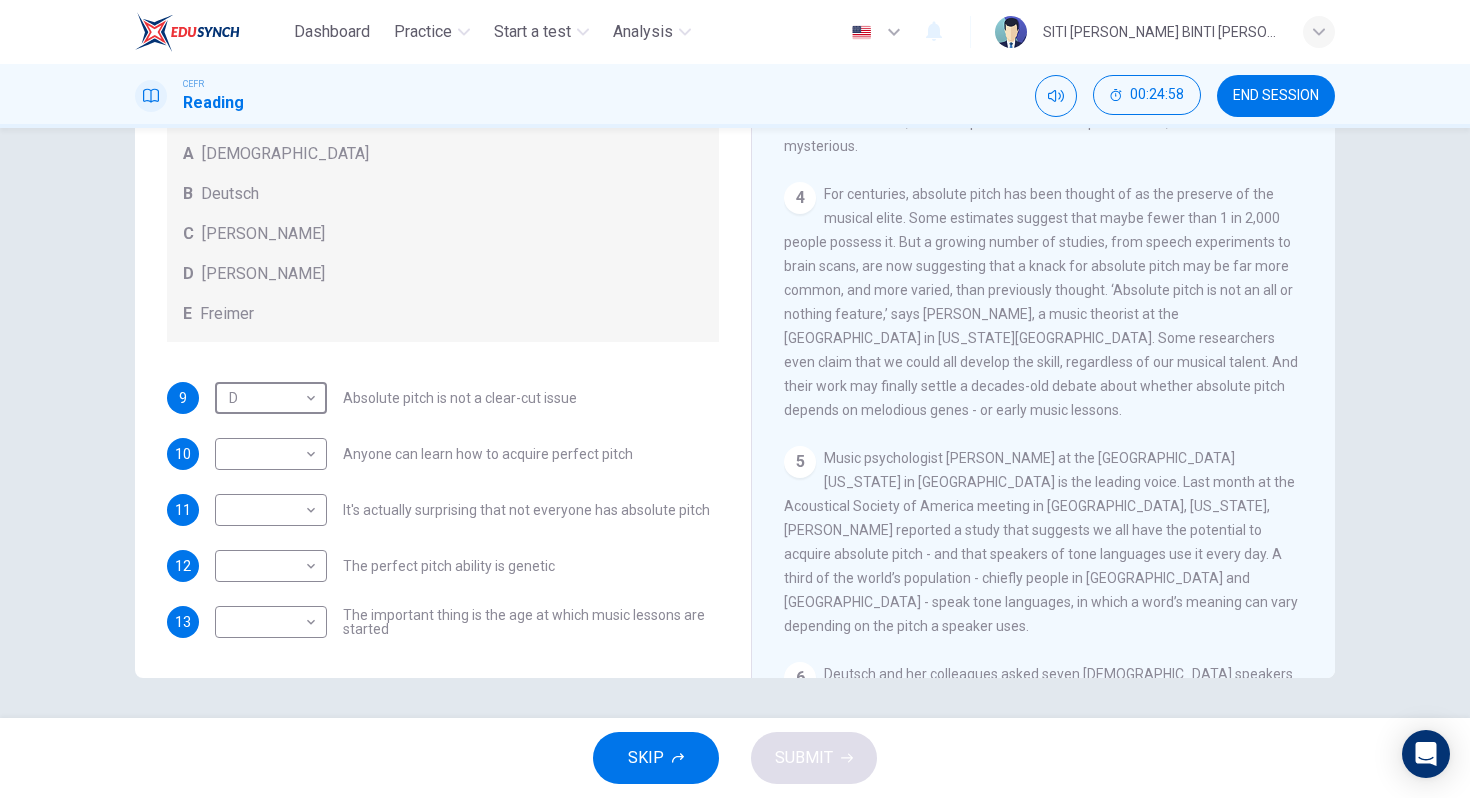 scroll, scrollTop: 743, scrollLeft: 0, axis: vertical 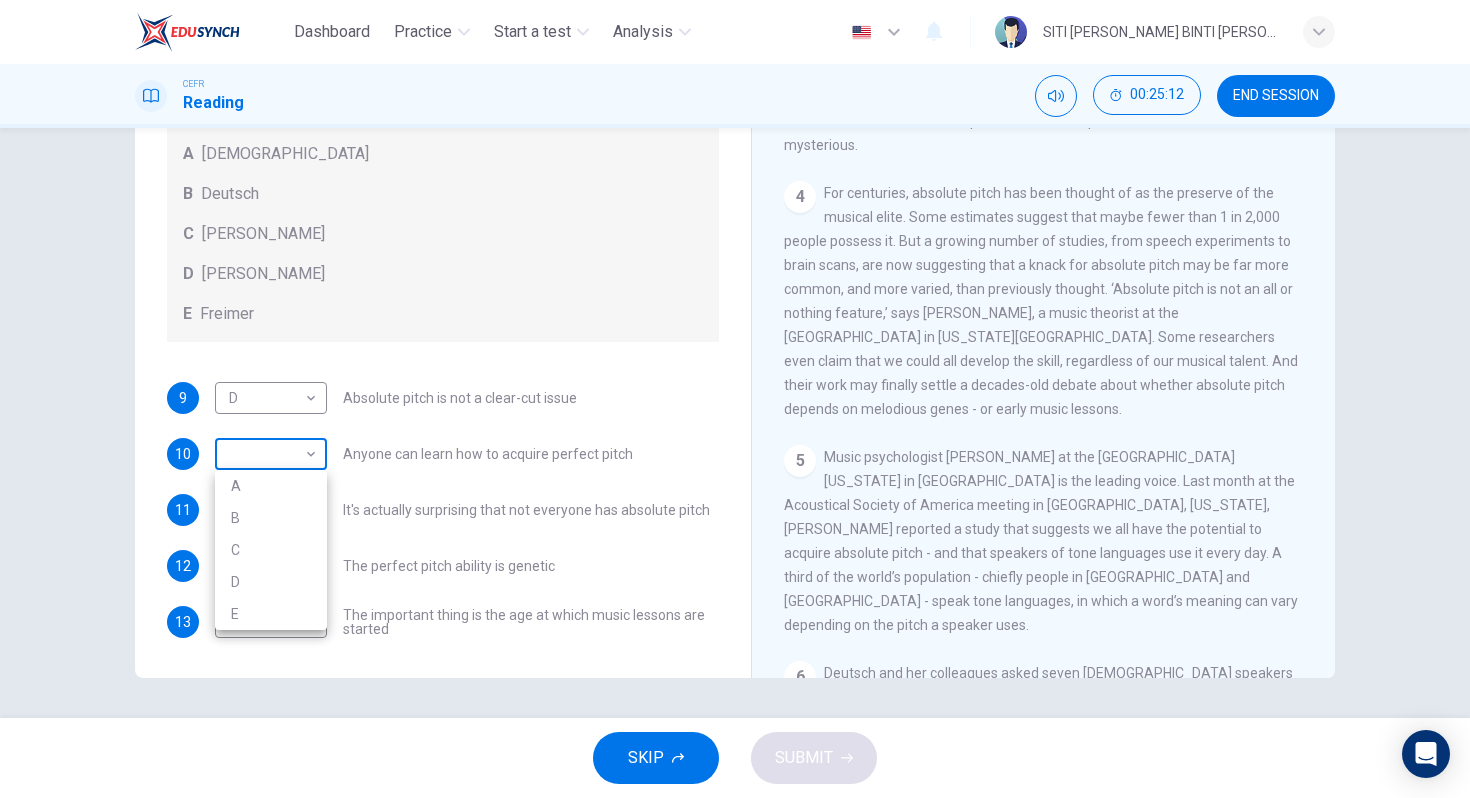 click on "Dashboard Practice Start a test Analysis English en ​ SITI [PERSON_NAME] BINTI [PERSON_NAME] CEFR Reading 00:25:12 END SESSION Questions 9 - 13 The Reading Passage contains a number of opinions provided by five different scientists. Match each opinion with one of the scientists ( A-E  below).
Write your answers in the boxes below.
NB  You may use any of the choices  A-E  more than once. A Levitin B Deutsch C [PERSON_NAME] D [PERSON_NAME] 9 D D ​ Absolute pitch is not a clear-cut issue 10 ​ ​ Anyone can learn how to acquire perfect pitch 11 ​ ​ It's actually surprising that not everyone has absolute pitch 12 ​ ​ The perfect pitch ability is genetic 13 ​ ​ The important thing is the age at which music lessons are started Striking the Right Note CLICK TO ZOOM Click to Zoom 1 Is perfect pitch a rare talent possessed solely by the likes of
[PERSON_NAME]? [PERSON_NAME] discusses this much sought-after musical ability. 2 3 4 5 6 7 8 9 10 11 12 13 SKIP SUBMIT EduSynch - Online Language Proficiency Testing" at bounding box center [735, 399] 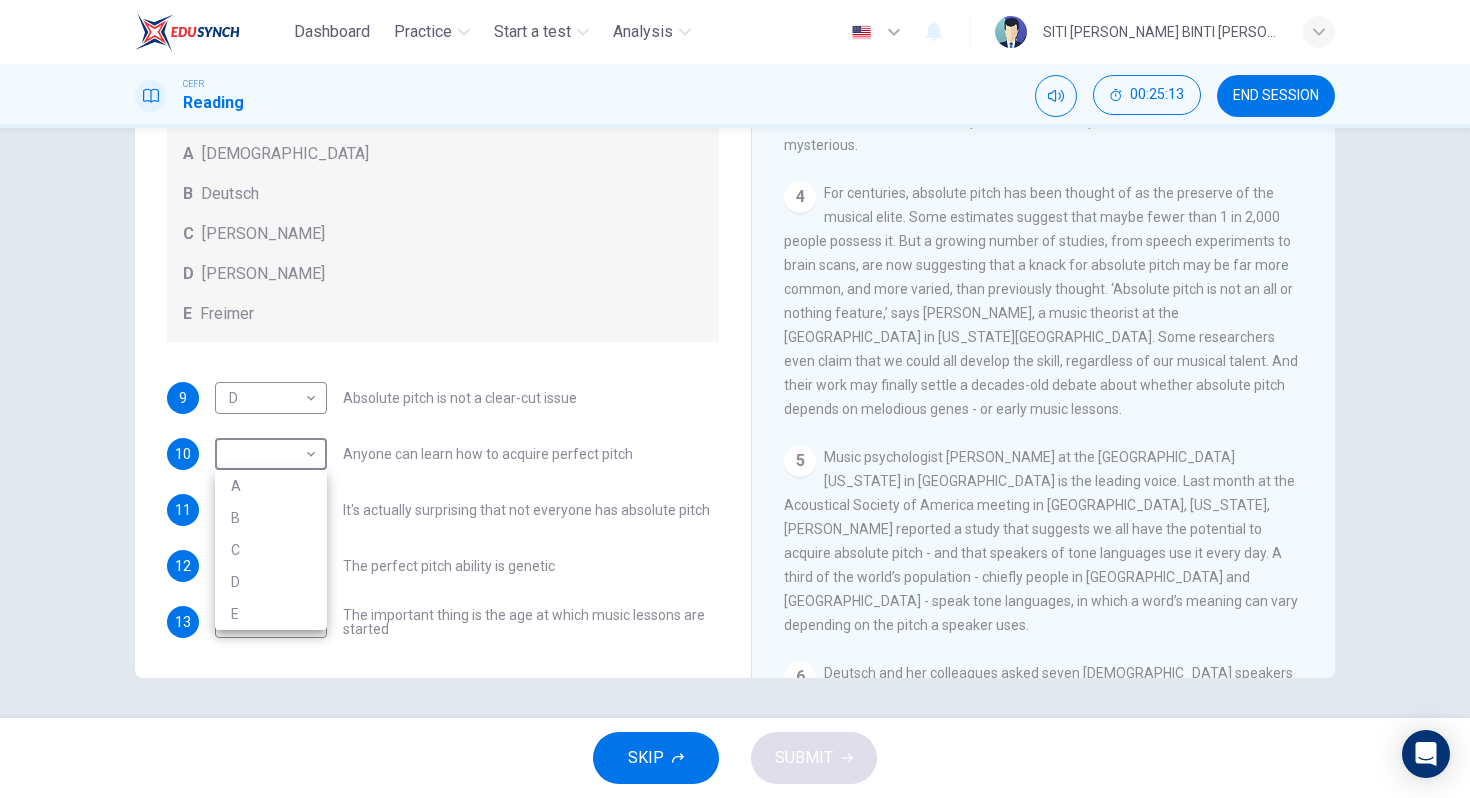 click on "B" at bounding box center (271, 518) 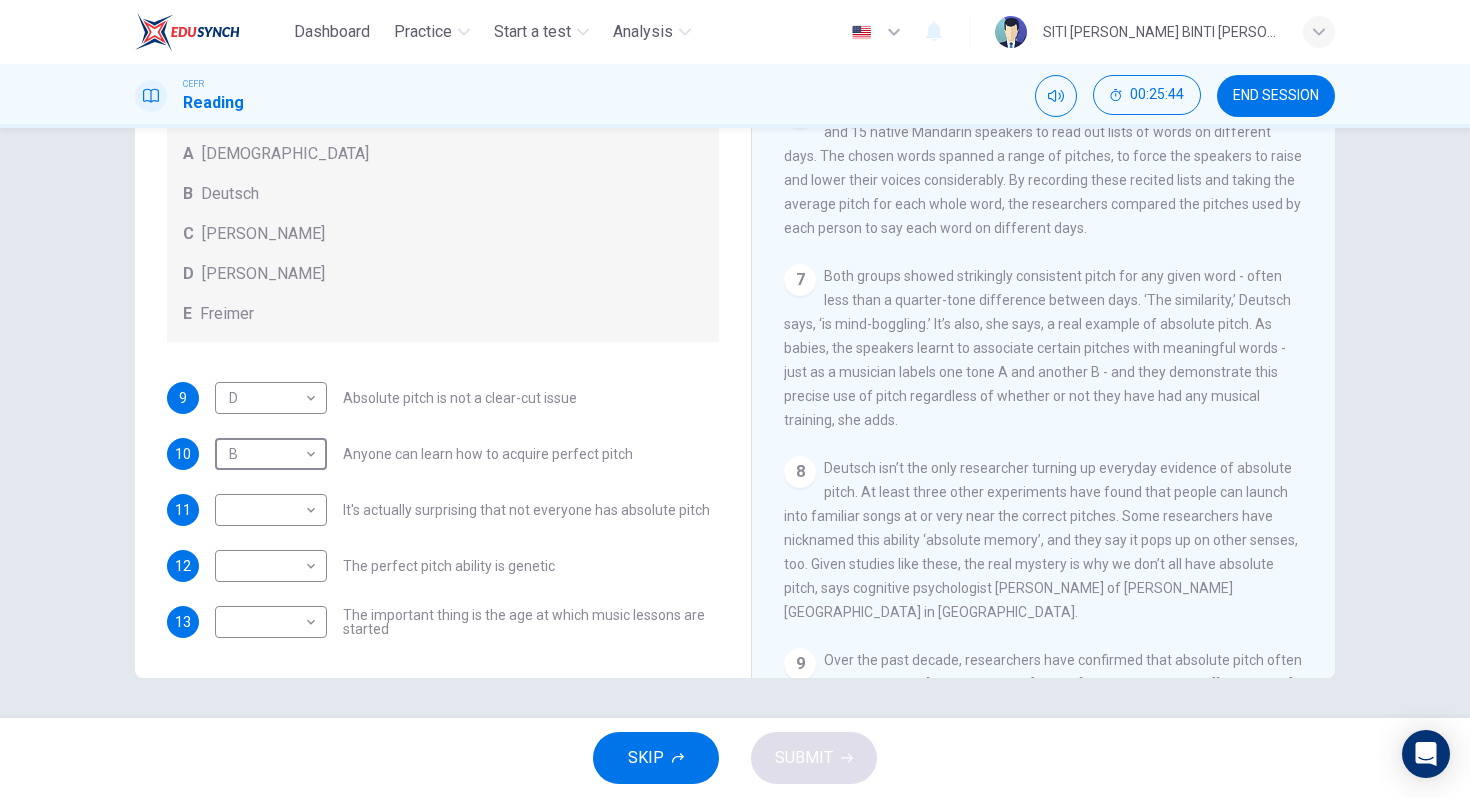 scroll, scrollTop: 1316, scrollLeft: 0, axis: vertical 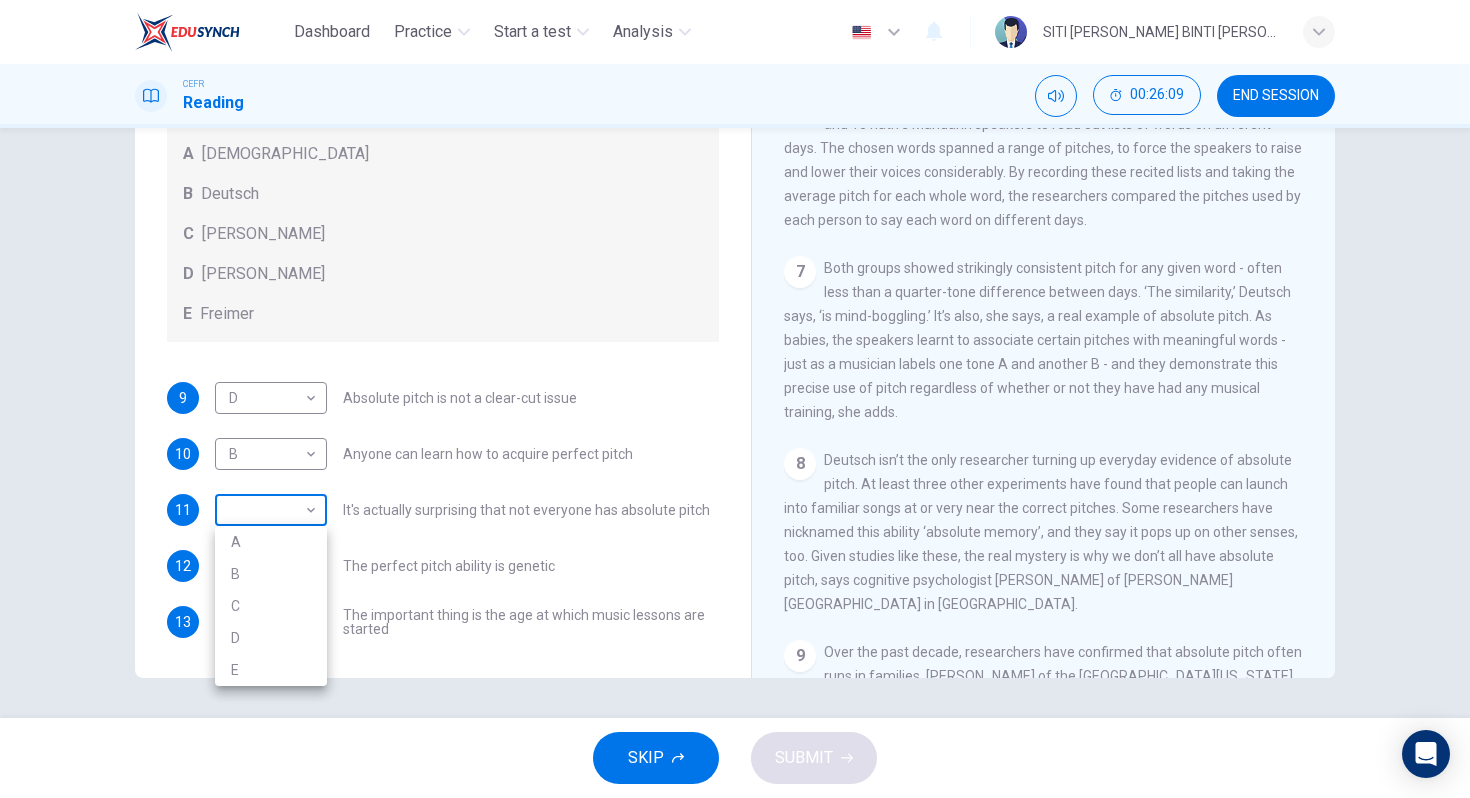 click on "Dashboard Practice Start a test Analysis English en ​ SITI [PERSON_NAME] BINTI [PERSON_NAME] CEFR Reading 00:26:09 END SESSION Questions 9 - 13 The Reading Passage contains a number of opinions provided by five different scientists. Match each opinion with one of the scientists ( A-E  below).
Write your answers in the boxes below.
NB  You may use any of the choices  A-E  more than once. A Levitin B Deutsch C [PERSON_NAME] D [PERSON_NAME] 9 D D ​ Absolute pitch is not a clear-cut issue 10 B B ​ Anyone can learn how to acquire perfect pitch 11 ​ ​ It's actually surprising that not everyone has absolute pitch 12 ​ ​ The perfect pitch ability is genetic 13 ​ ​ The important thing is the age at which music lessons are started Striking the Right Note CLICK TO ZOOM Click to Zoom 1 Is perfect pitch a rare talent possessed solely by the likes of
[PERSON_NAME]? [PERSON_NAME] discusses this much sought-after musical ability. 2 3 4 5 6 7 8 9 10 11 12 13 SKIP SUBMIT EduSynch - Online Language Proficiency Testing" at bounding box center (735, 399) 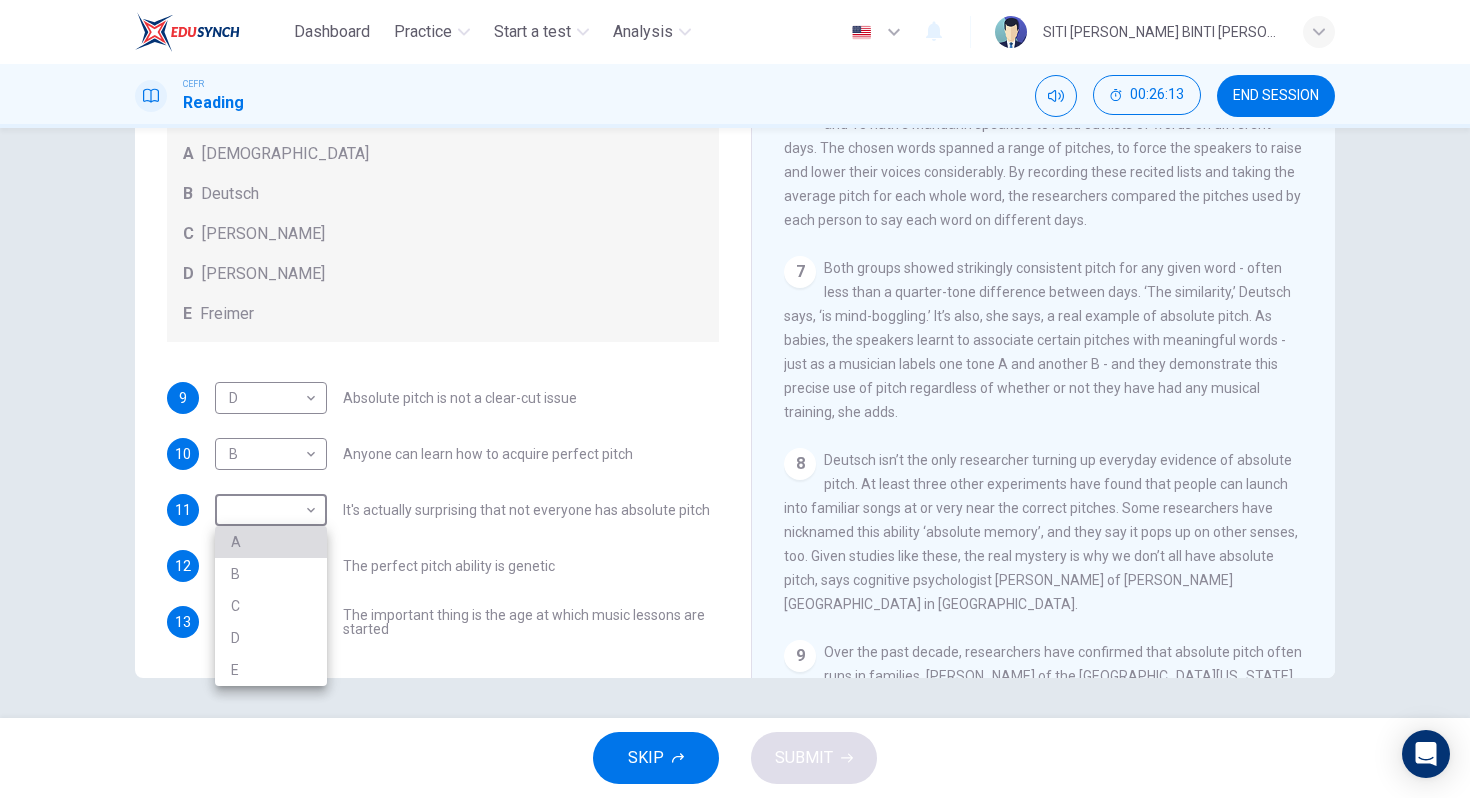 click on "A" at bounding box center [271, 542] 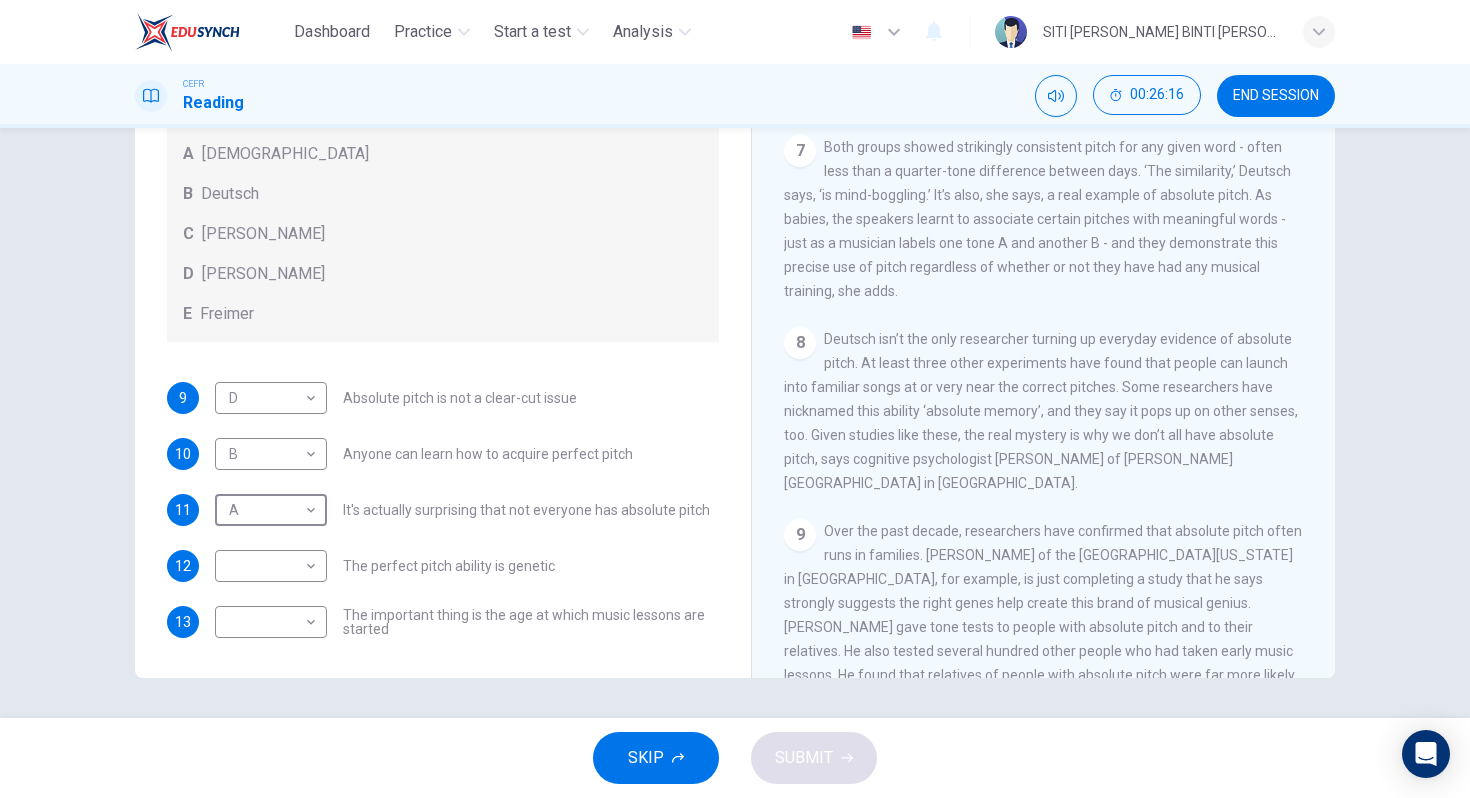 scroll, scrollTop: 1438, scrollLeft: 0, axis: vertical 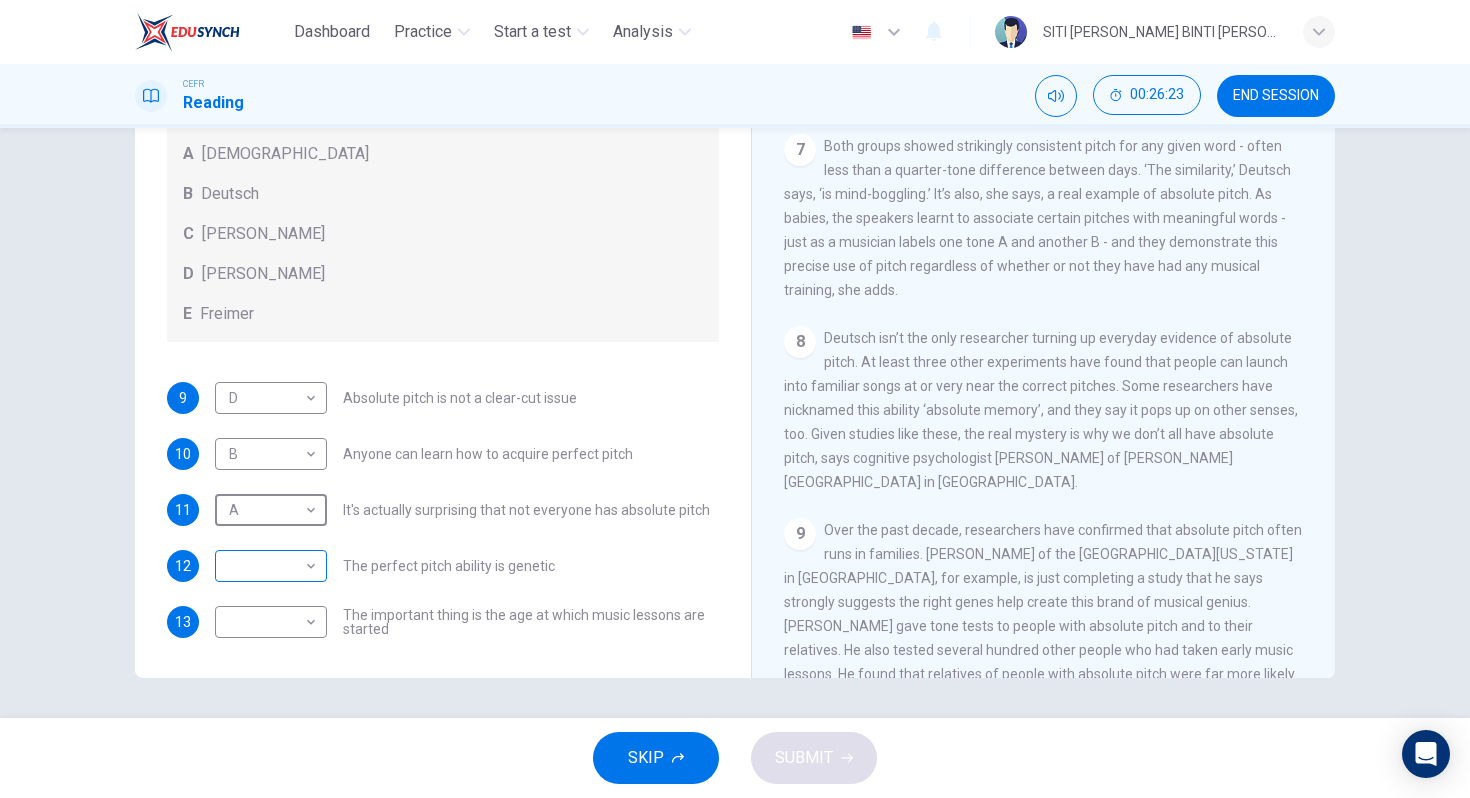 click on "Dashboard Practice Start a test Analysis English en ​ SITI [PERSON_NAME] BINTI [PERSON_NAME] CEFR Reading 00:26:23 END SESSION Questions 9 - 13 The Reading Passage contains a number of opinions provided by five different scientists. Match each opinion with one of the scientists ( A-E  below).
Write your answers in the boxes below.
NB  You may use any of the choices  A-E  more than once. A Levitin B Deutsch C [PERSON_NAME] D [PERSON_NAME] 9 D D ​ Absolute pitch is not a clear-cut issue 10 B B ​ Anyone can learn how to acquire perfect pitch 11 A A ​ It's actually surprising that not everyone has absolute pitch 12 ​ ​ The perfect pitch ability is genetic 13 ​ ​ The important thing is the age at which music lessons are started Striking the Right Note CLICK TO ZOOM Click to Zoom 1 Is perfect pitch a rare talent possessed solely by the likes of
[PERSON_NAME]? [PERSON_NAME] discusses this much sought-after musical ability. 2 3 4 5 6 7 8 9 10 11 12 13 SKIP SUBMIT EduSynch - Online Language Proficiency Testing" at bounding box center (735, 399) 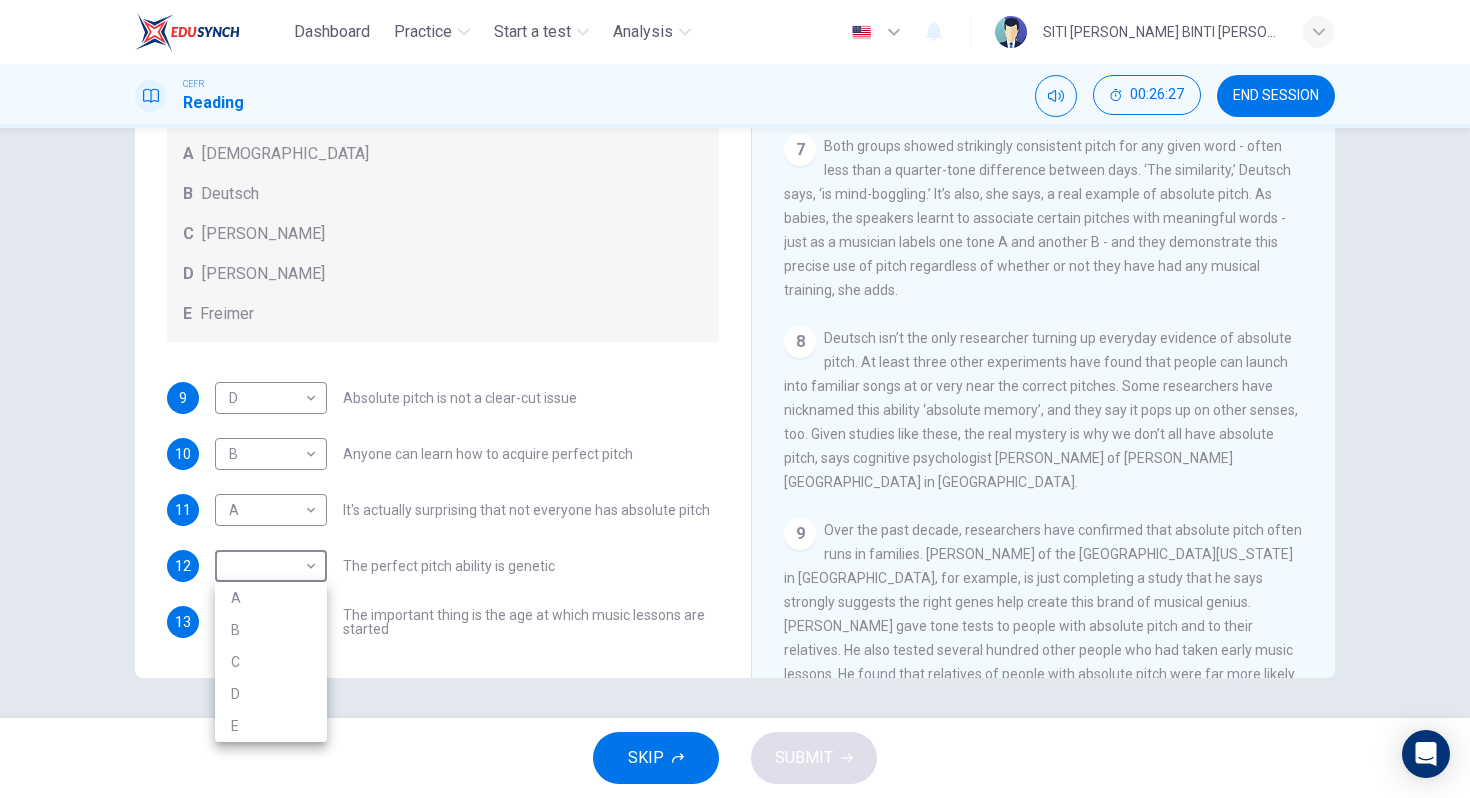 click on "E" at bounding box center [271, 726] 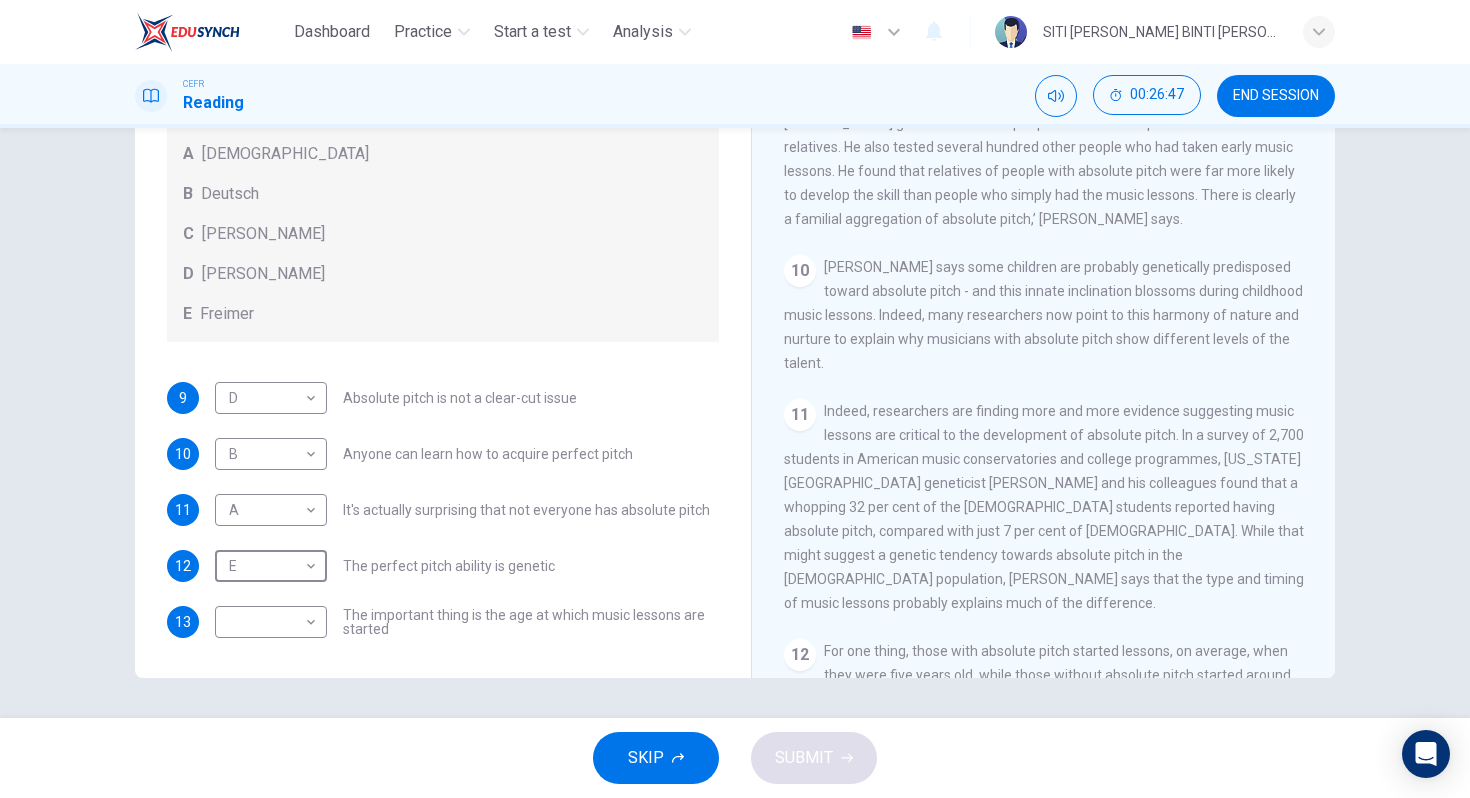 scroll, scrollTop: 1943, scrollLeft: 0, axis: vertical 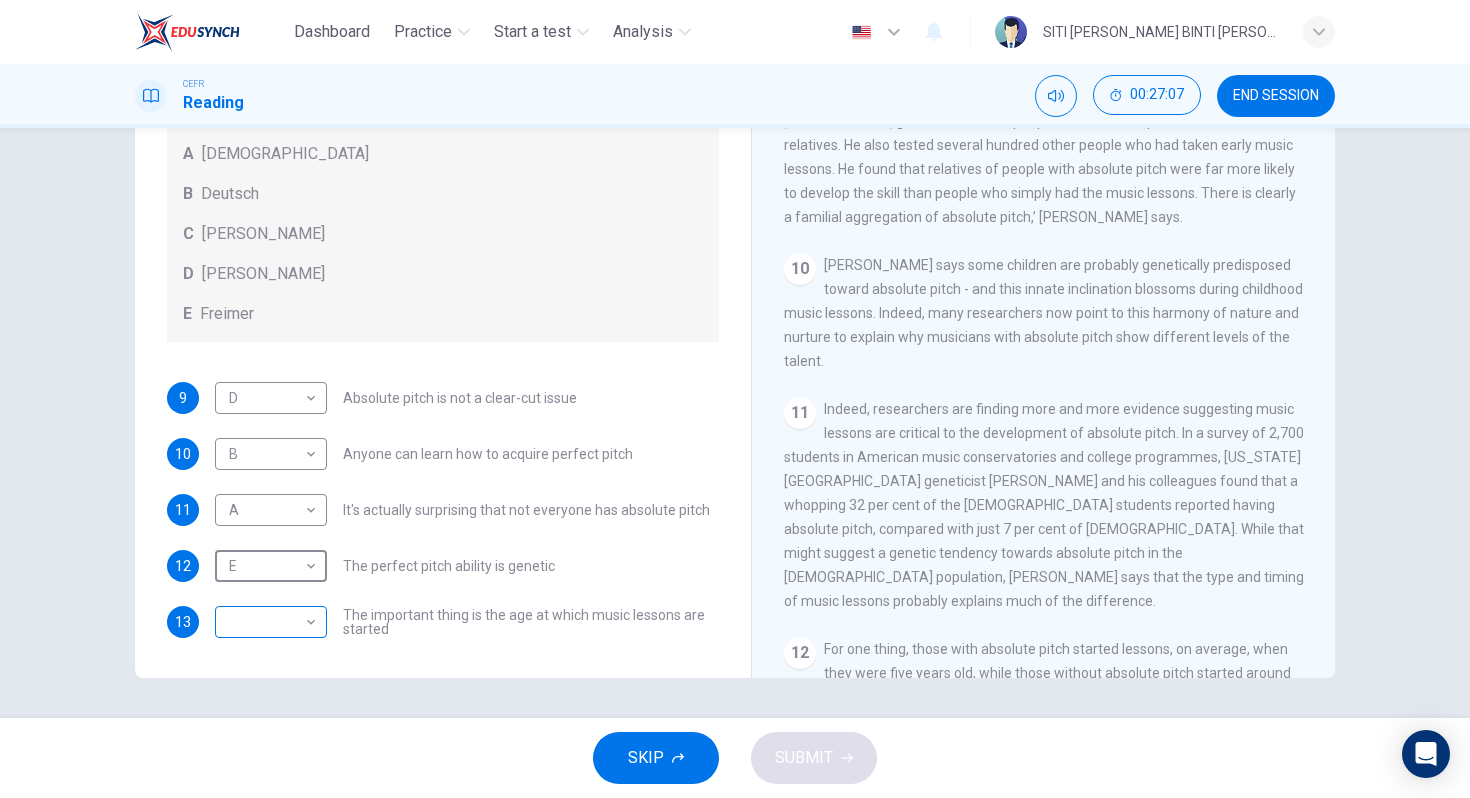 click on "Dashboard Practice Start a test Analysis English en ​ SITI [PERSON_NAME] BINTI [PERSON_NAME] CEFR Reading 00:27:07 END SESSION Questions 9 - 13 The Reading Passage contains a number of opinions provided by five different scientists. Match each opinion with one of the scientists ( A-E  below).
Write your answers in the boxes below.
NB  You may use any of the choices  A-E  more than once. A Levitin B Deutsch C [PERSON_NAME] D [PERSON_NAME] 9 D D ​ Absolute pitch is not a clear-cut issue 10 B B ​ Anyone can learn how to acquire perfect pitch 11 A A ​ It's actually surprising that not everyone has absolute pitch 12 E E ​ The perfect pitch ability is genetic 13 ​ ​ The important thing is the age at which music lessons are started Striking the Right Note CLICK TO ZOOM Click to Zoom 1 Is perfect pitch a rare talent possessed solely by the likes of
[PERSON_NAME]? [PERSON_NAME] discusses this much sought-after musical ability. 2 3 4 5 6 7 8 9 10 11 12 13 SKIP SUBMIT EduSynch - Online Language Proficiency Testing" at bounding box center (735, 399) 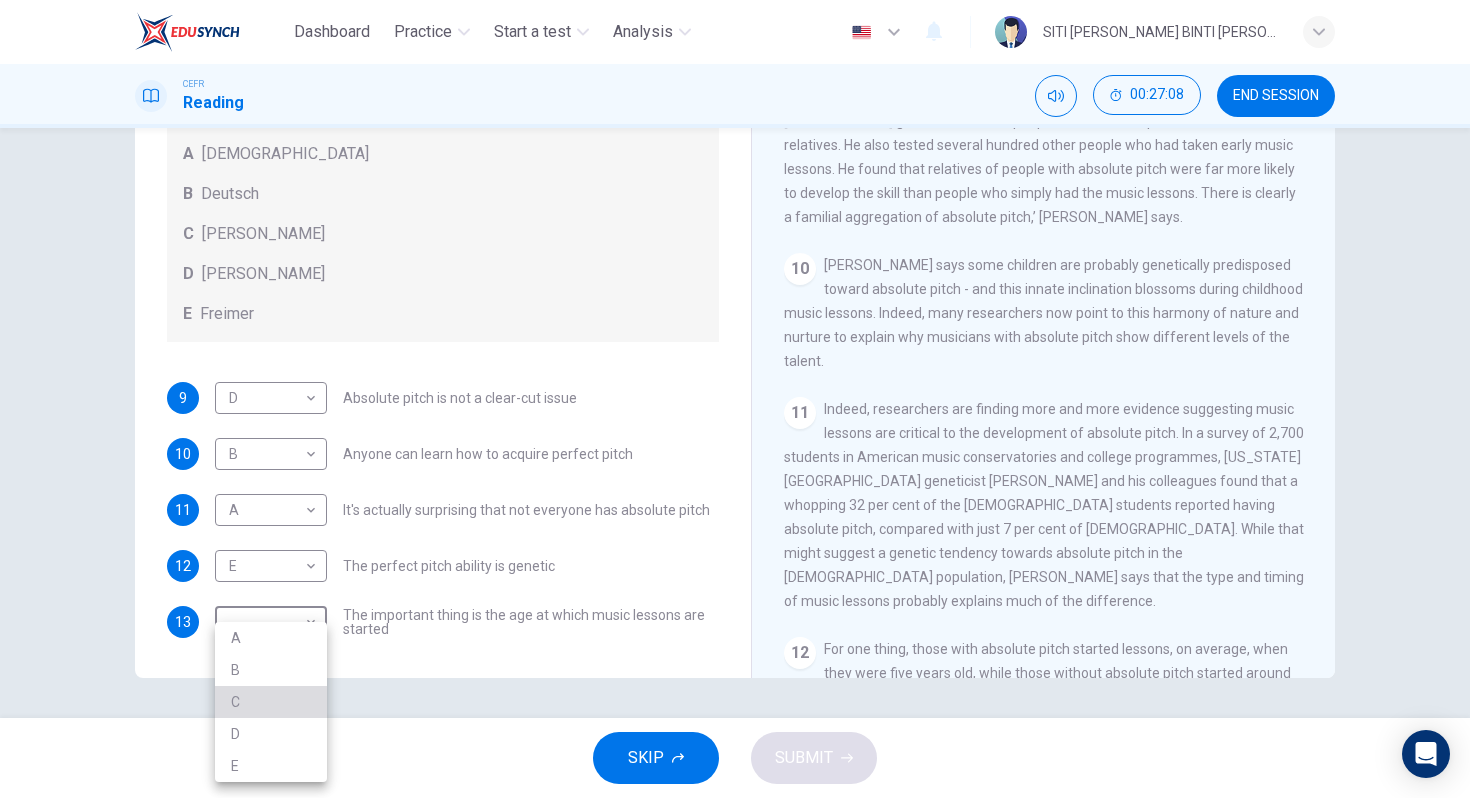 click on "C" at bounding box center [271, 702] 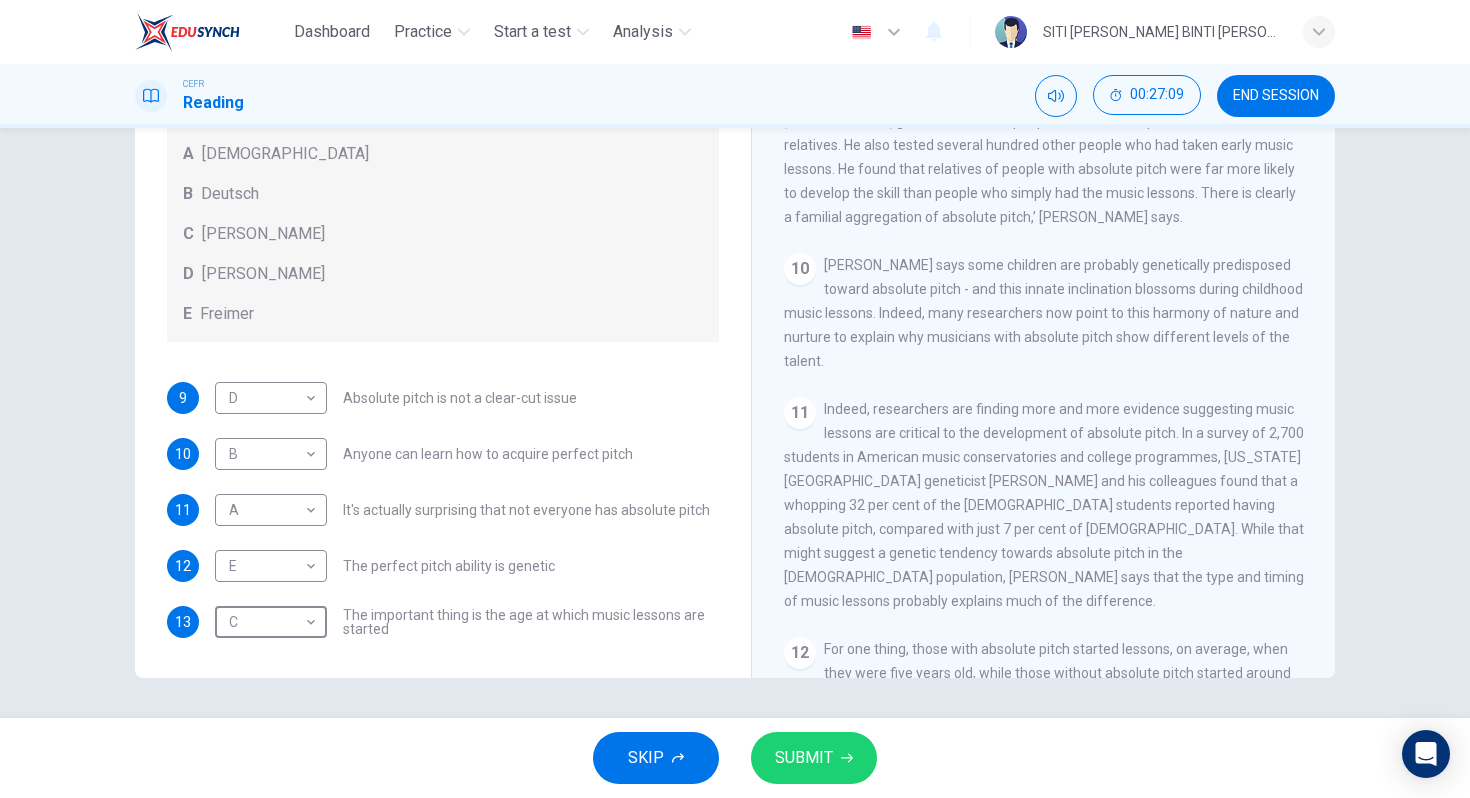 click on "SUBMIT" at bounding box center [814, 758] 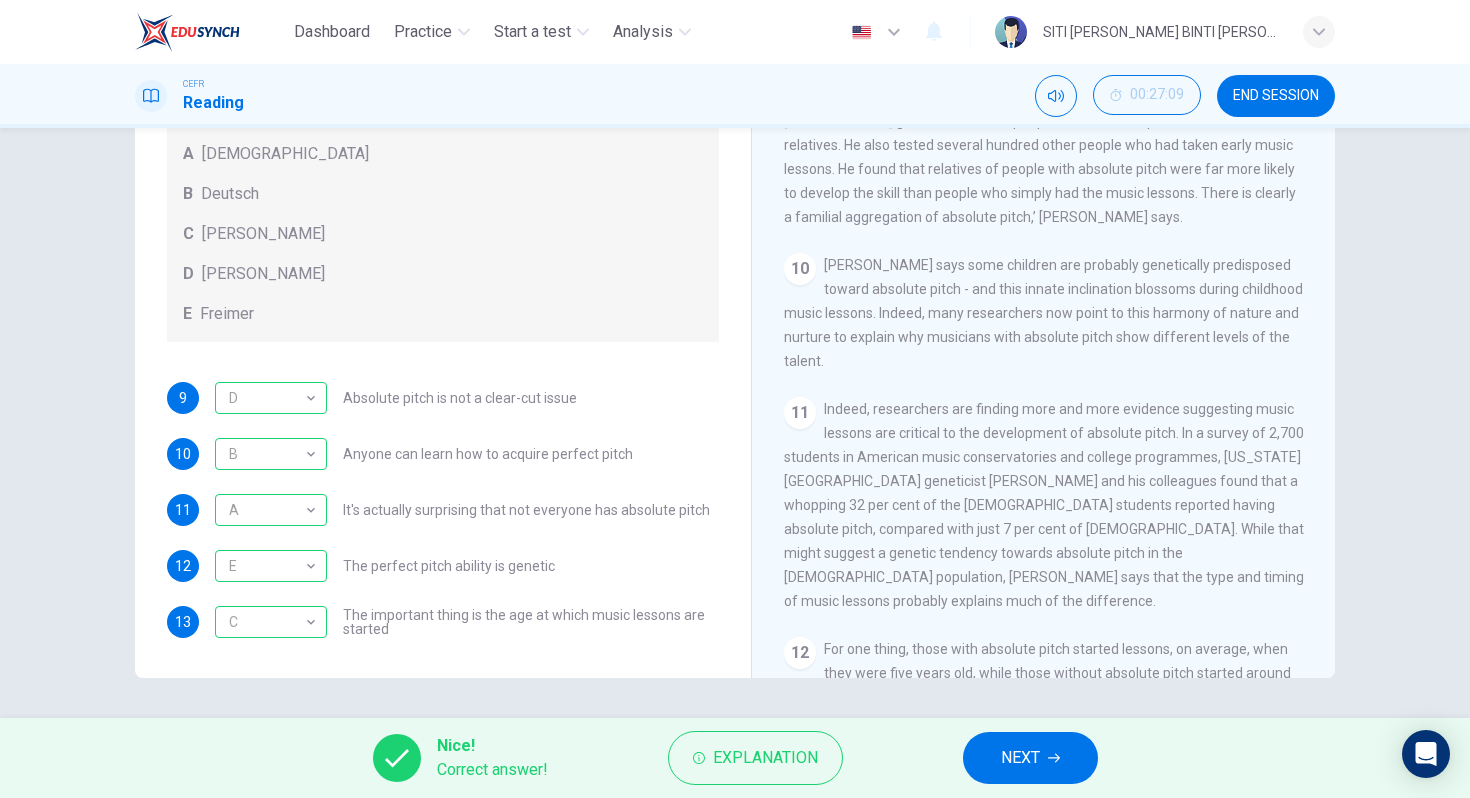 click on "END SESSION" at bounding box center (1276, 96) 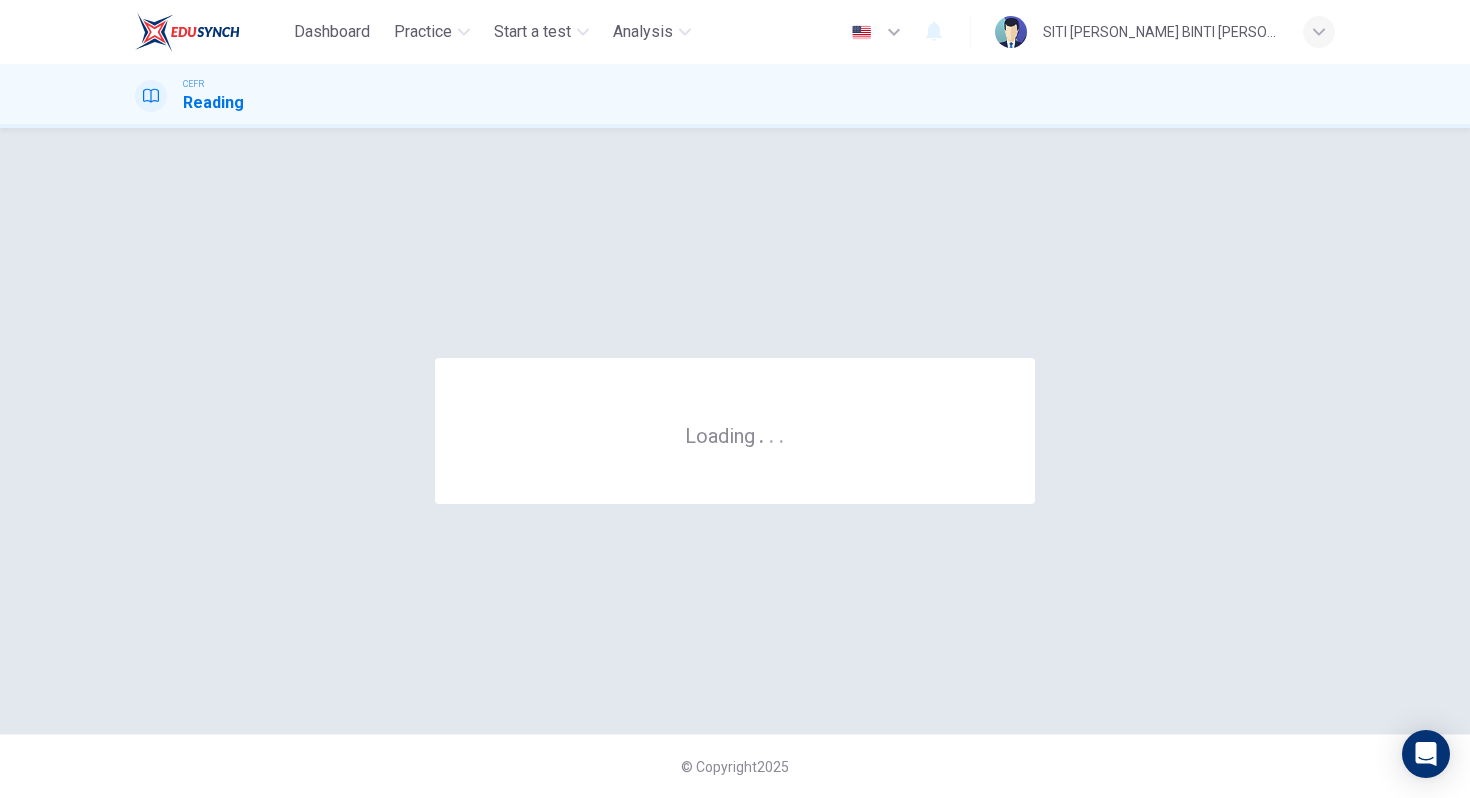 scroll, scrollTop: 0, scrollLeft: 0, axis: both 